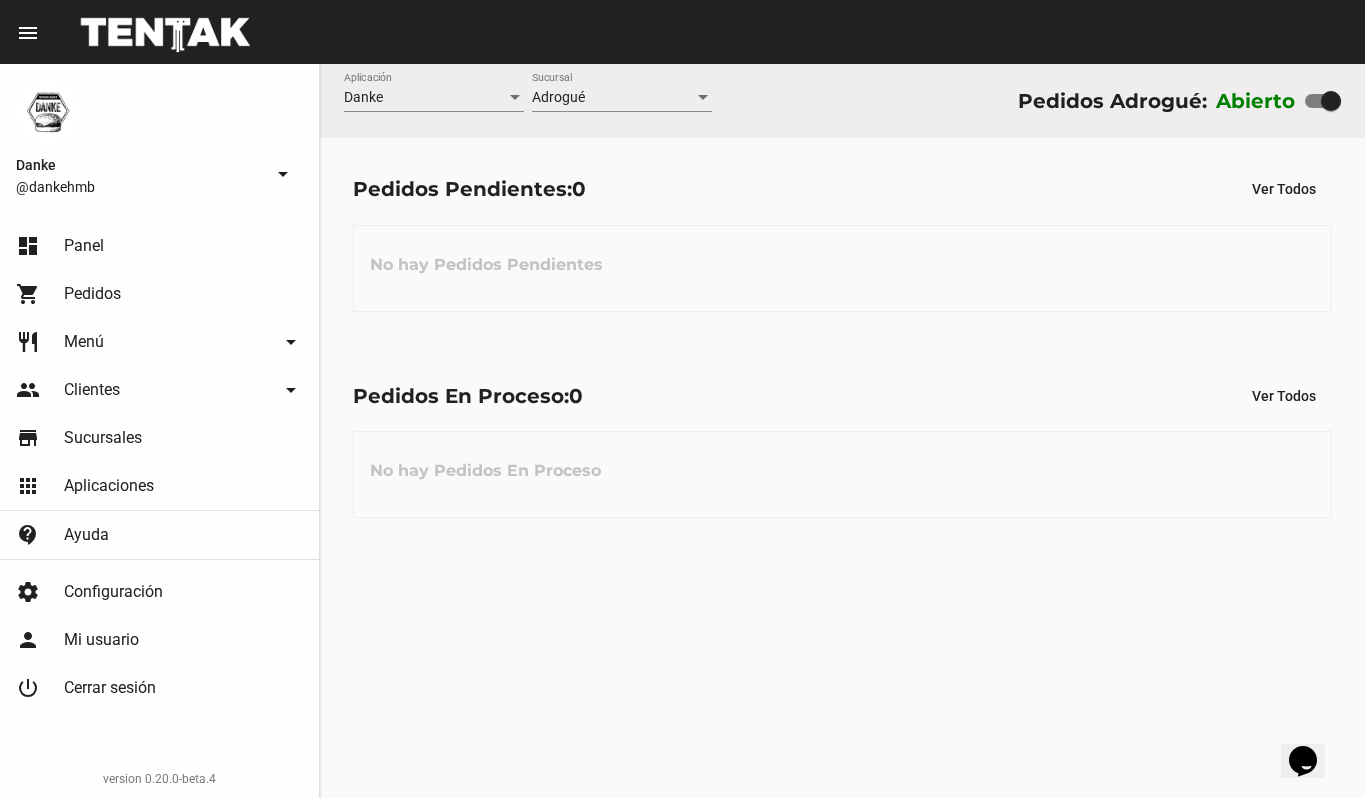 scroll, scrollTop: 0, scrollLeft: 0, axis: both 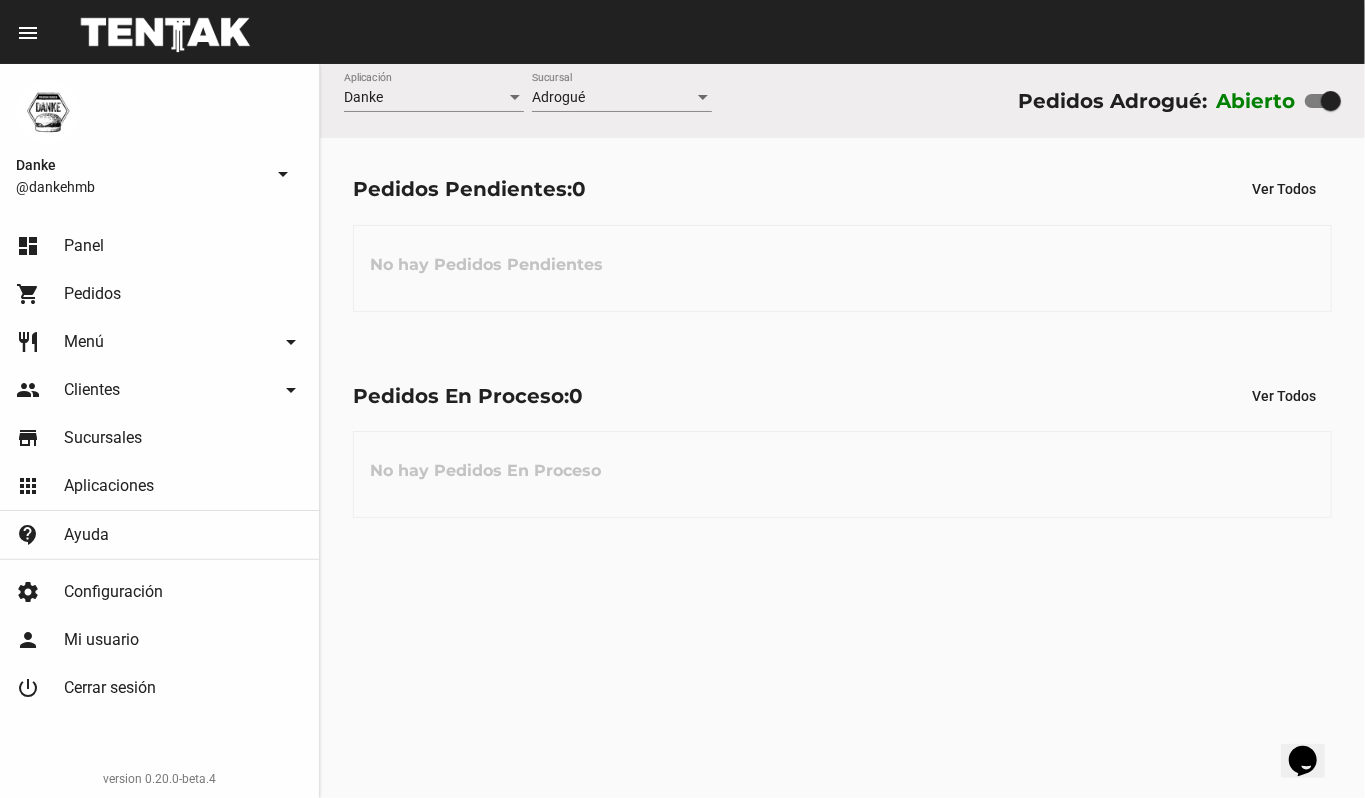 click on "Pedidos Pendientes:  0 Ver Todos No hay Pedidos Pendientes" at bounding box center [842, 241] 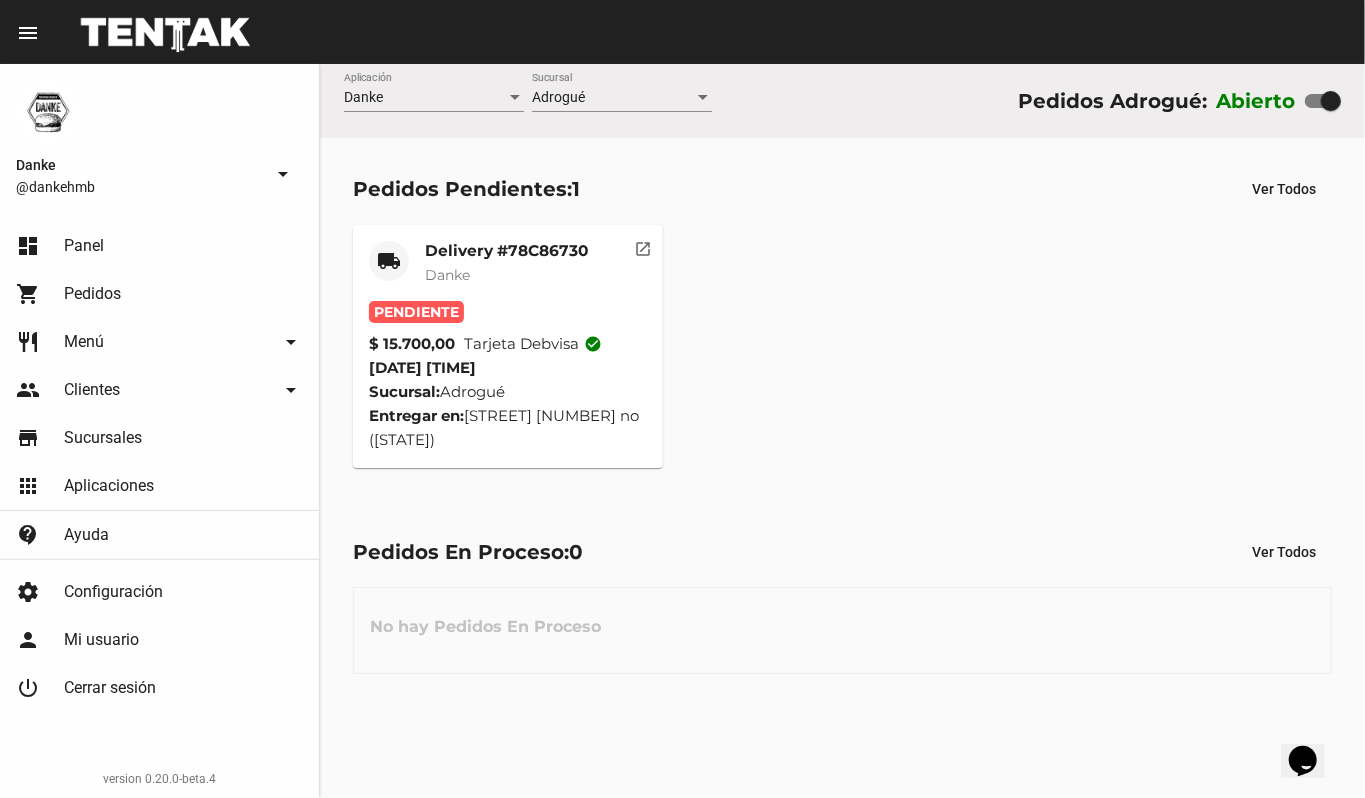 click on "Danke" at bounding box center (506, 275) 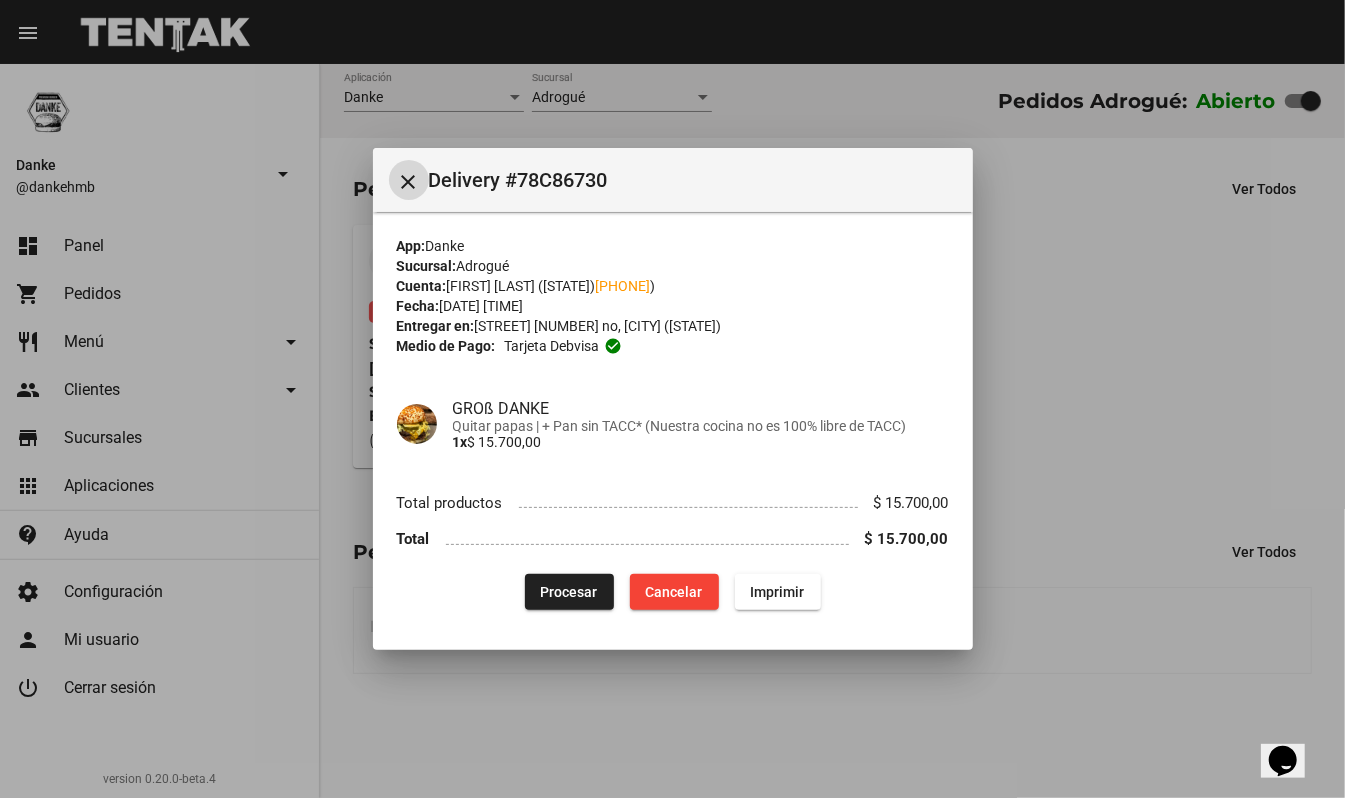 type 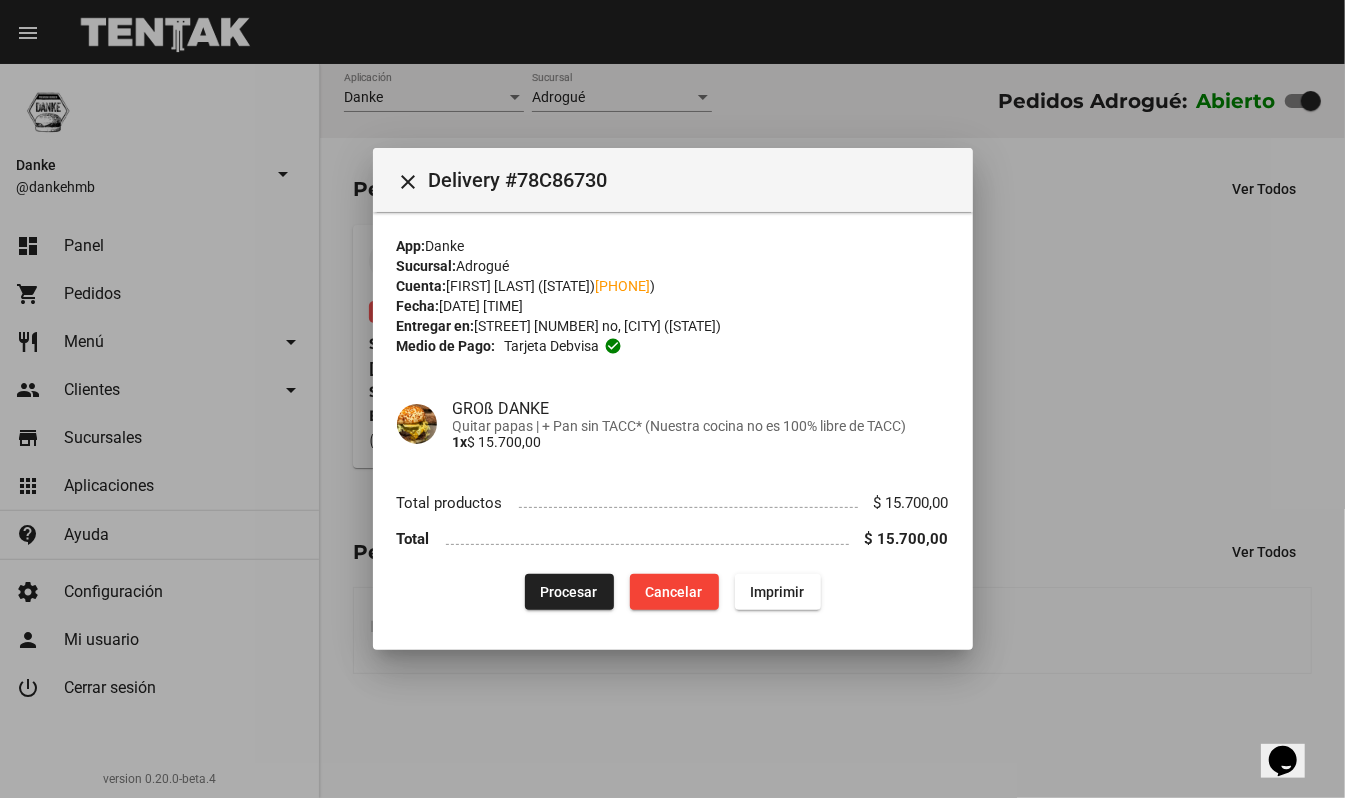 click at bounding box center [672, 399] 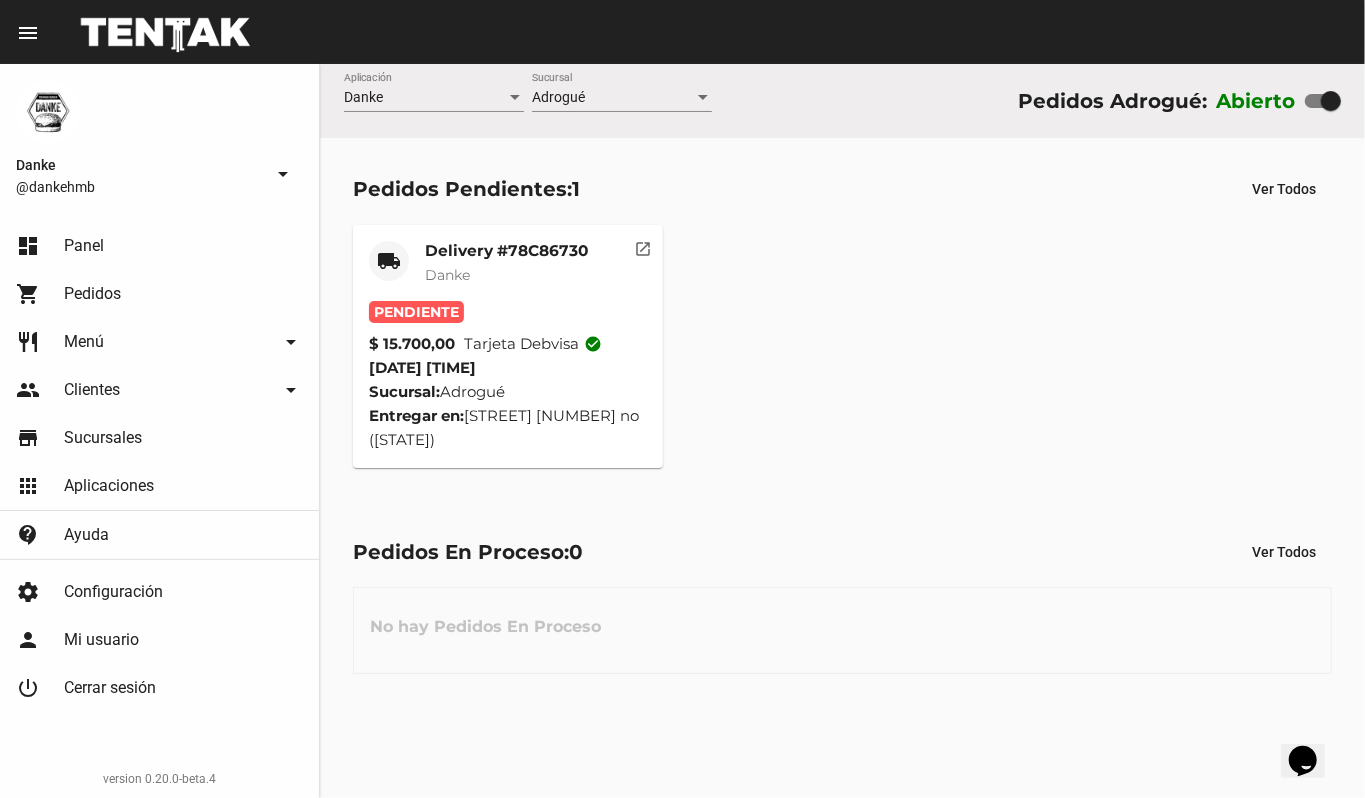 click on "Danke" at bounding box center (506, 275) 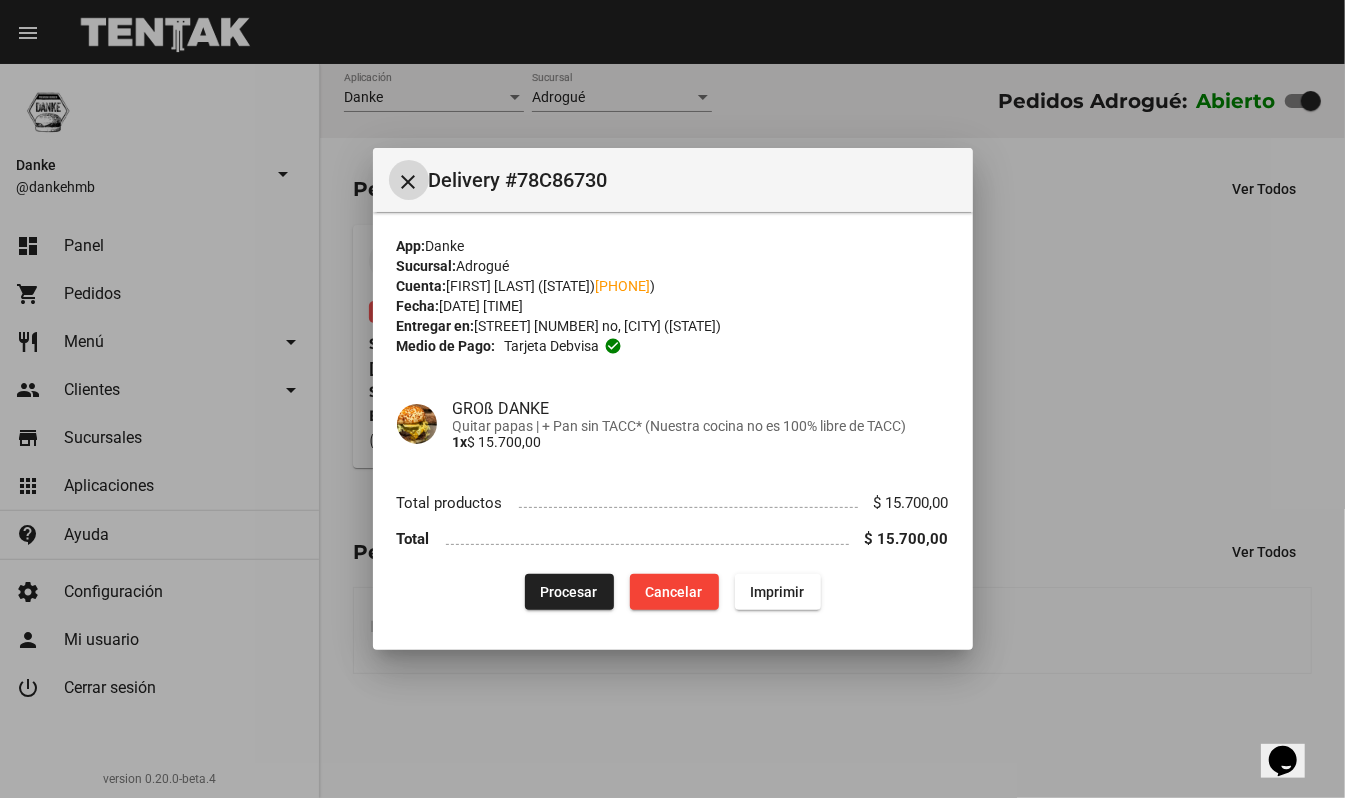 type 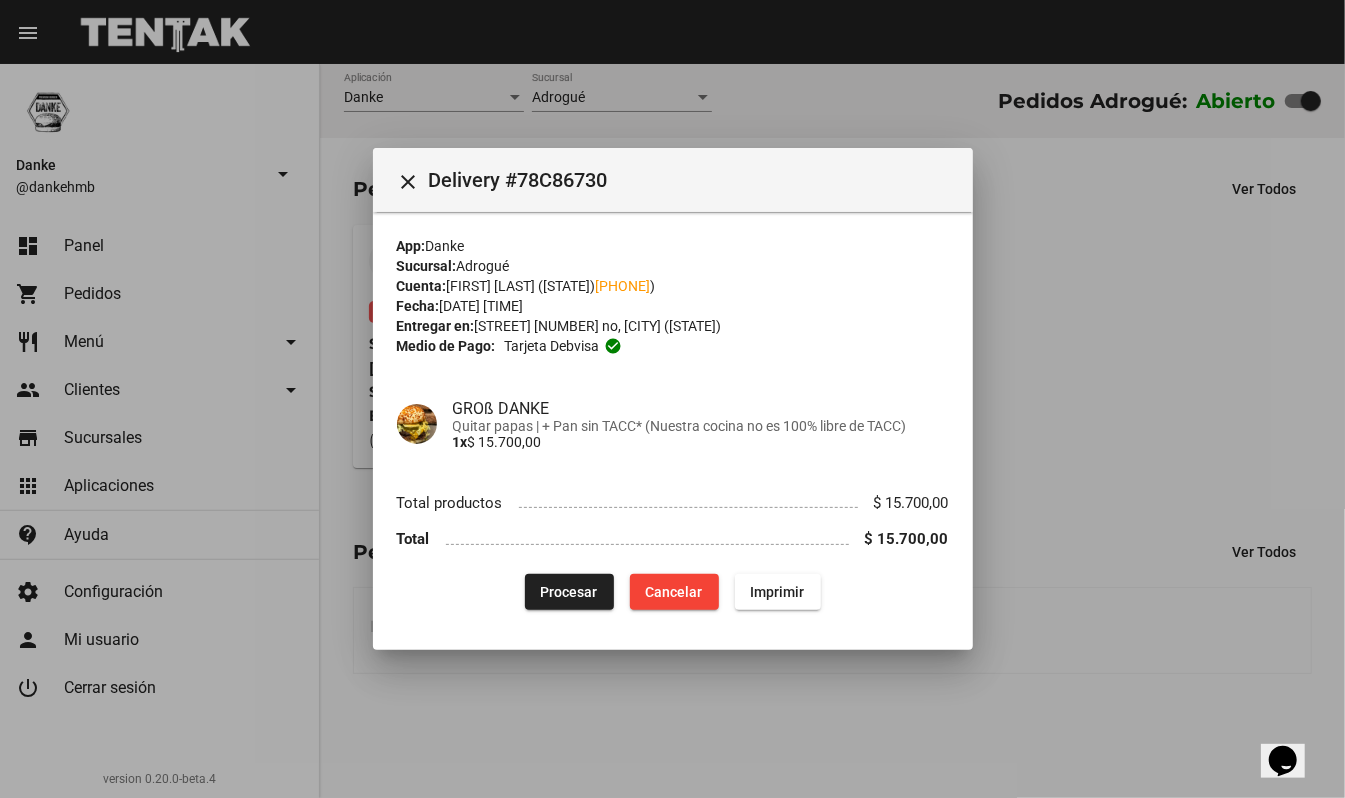 click on "Procesar" at bounding box center (569, 592) 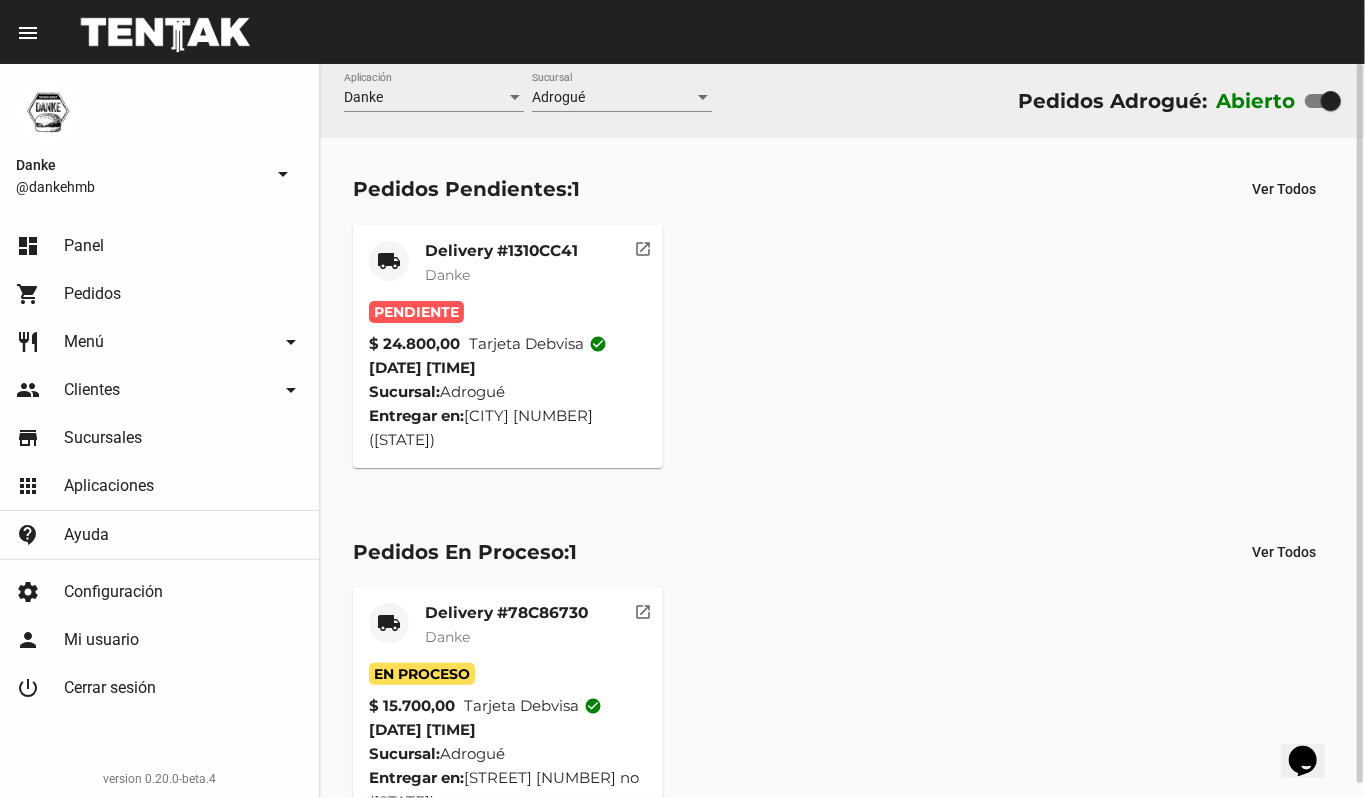 click on "Danke" at bounding box center [501, 275] 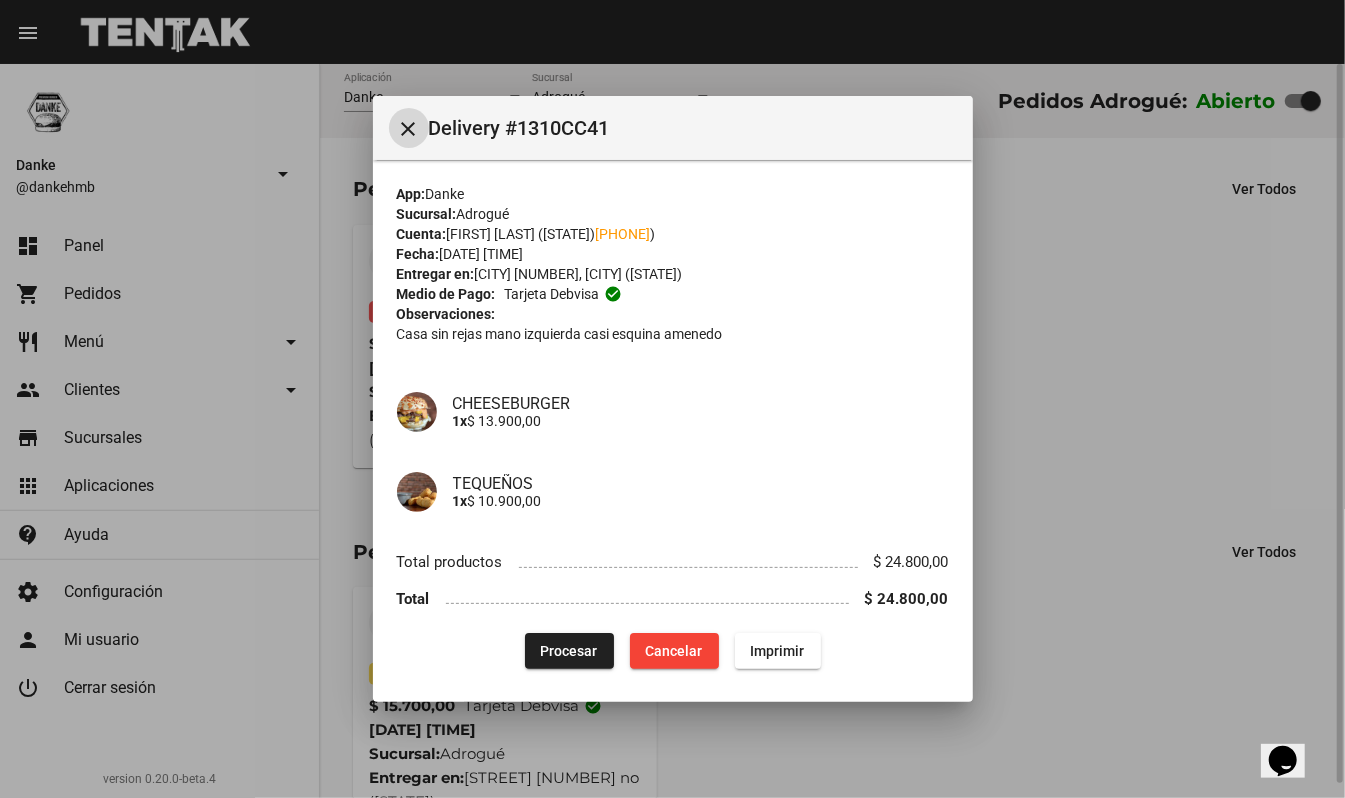 type 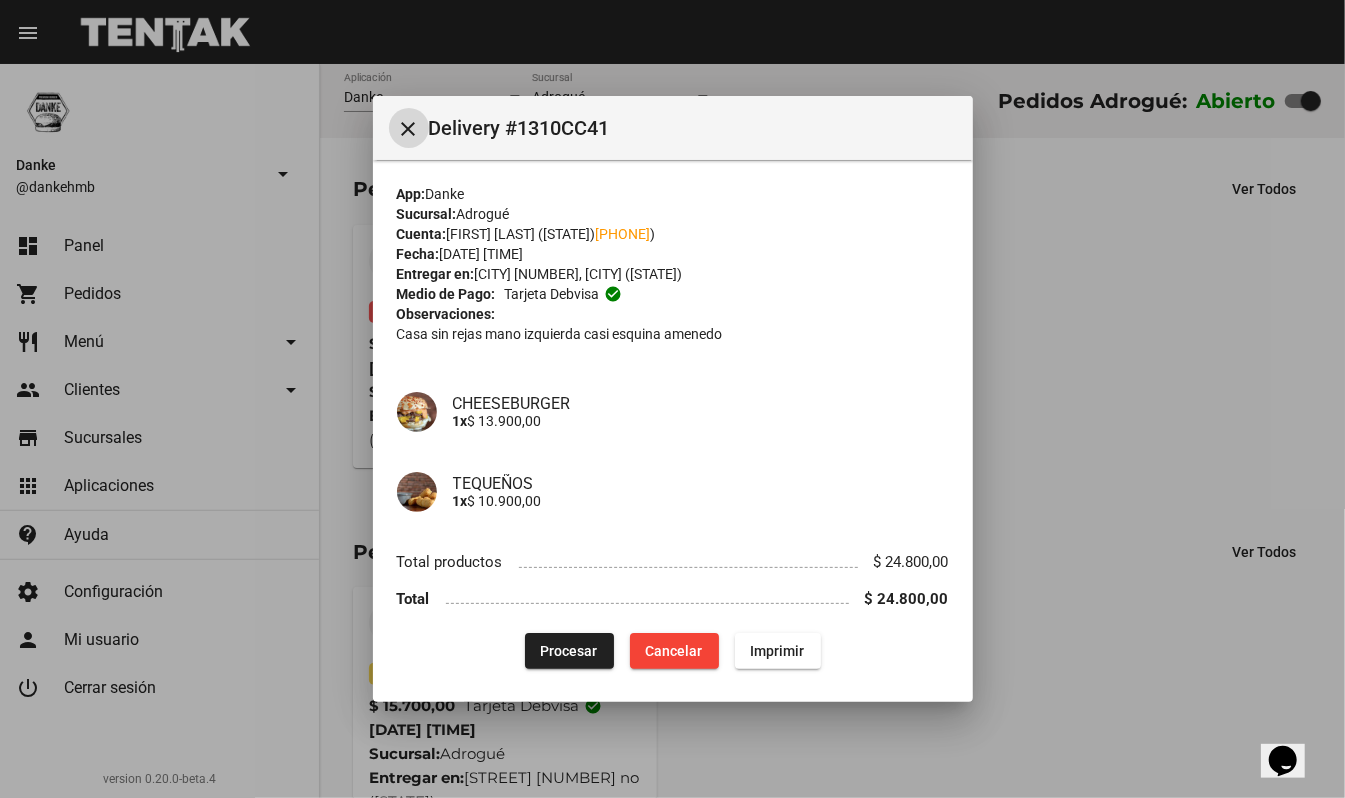 click on "Procesar" at bounding box center [569, 651] 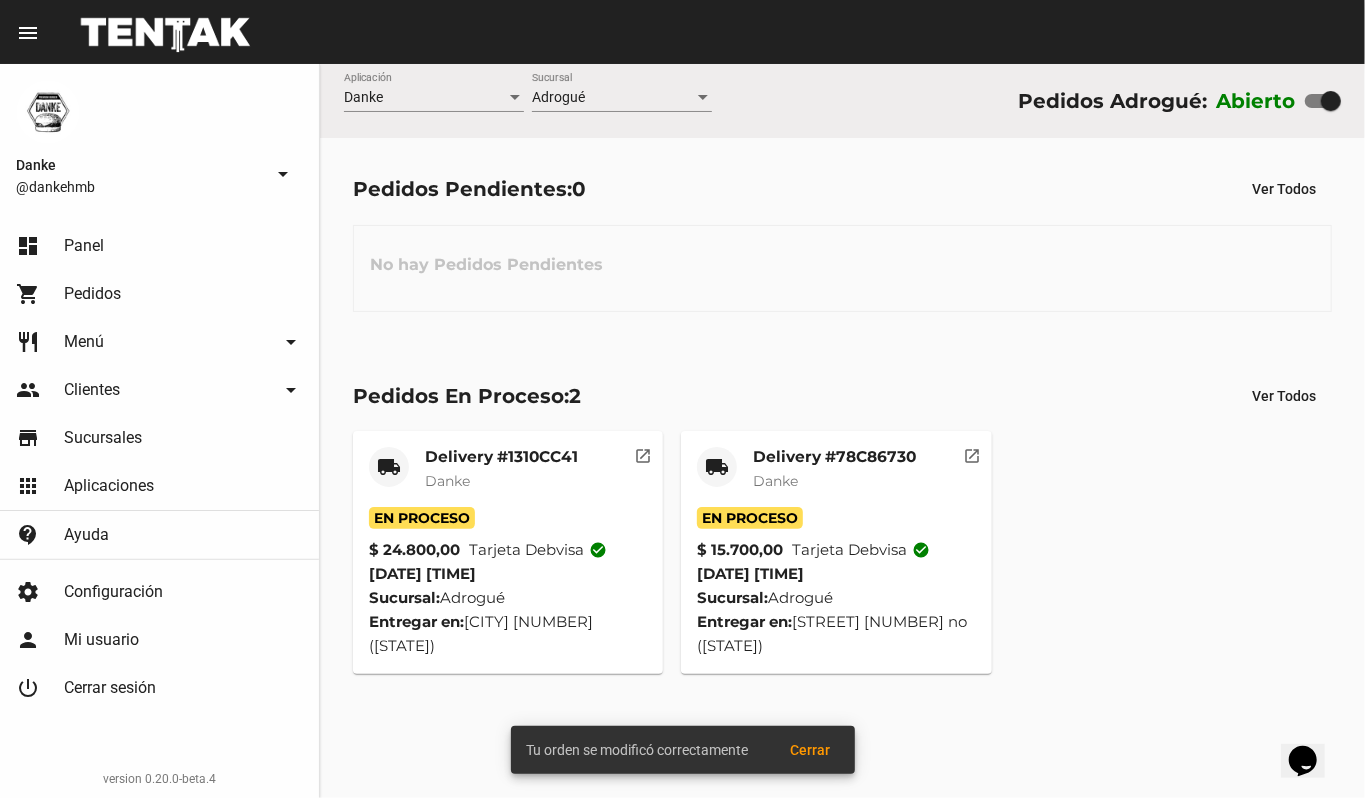 click on "Pedidos Pendientes:  0 Ver Todos No hay Pedidos Pendientes" at bounding box center (842, 241) 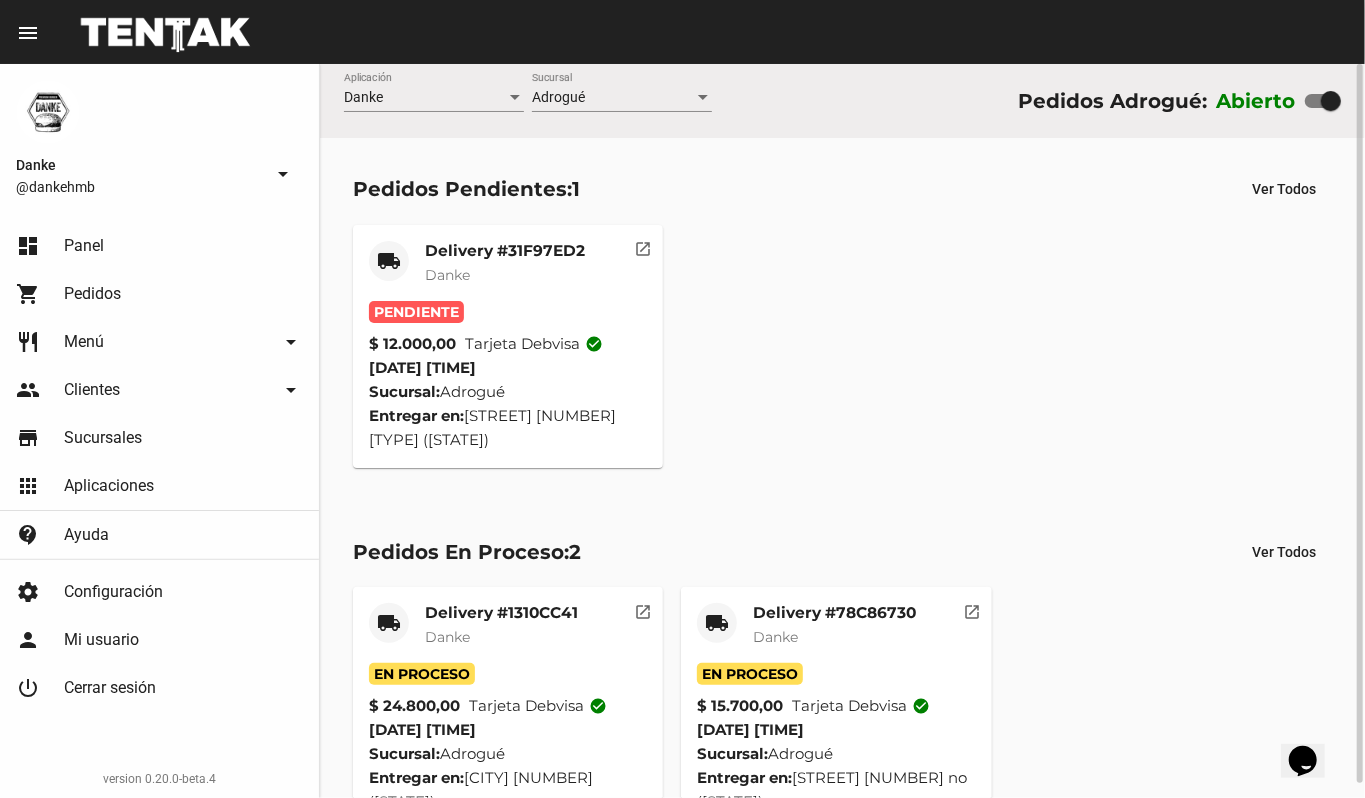 click on "Danke" at bounding box center [447, 275] 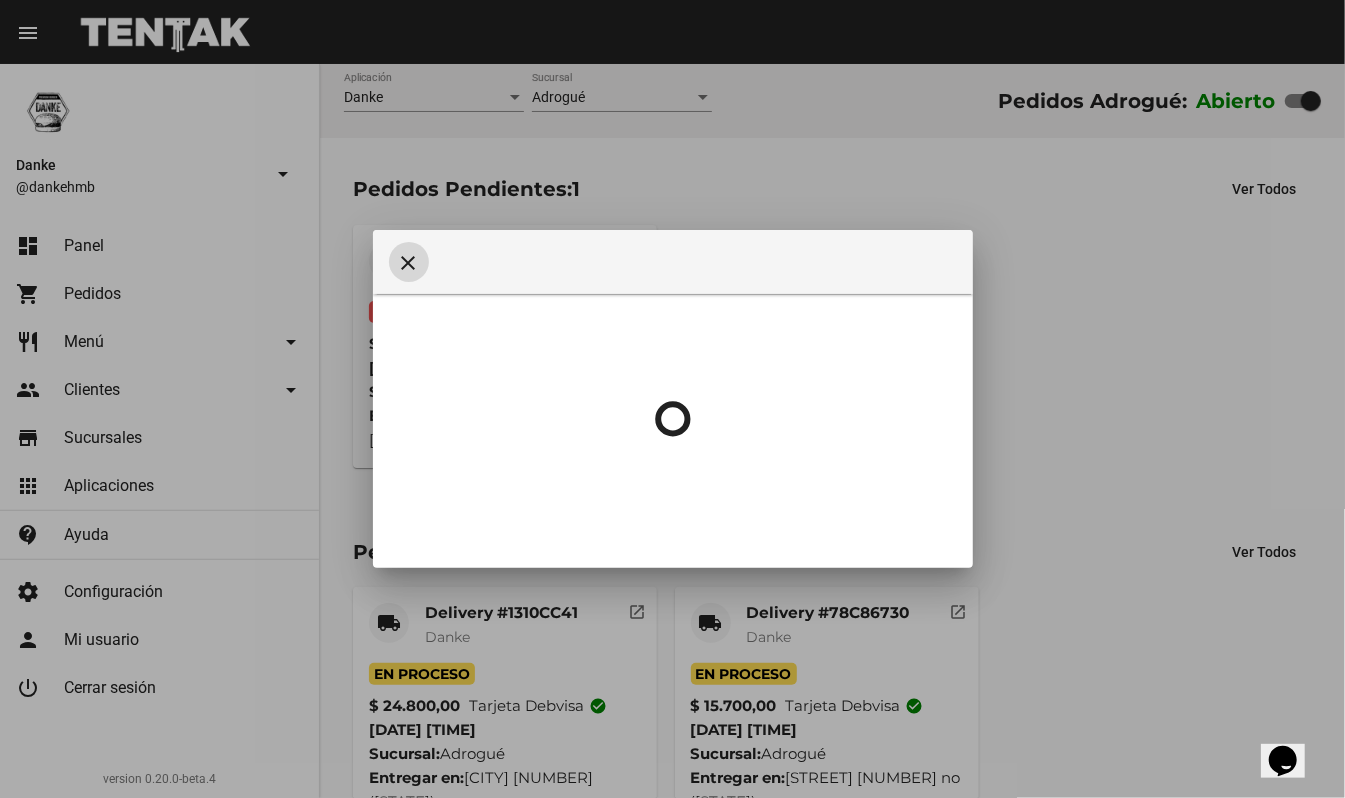 type 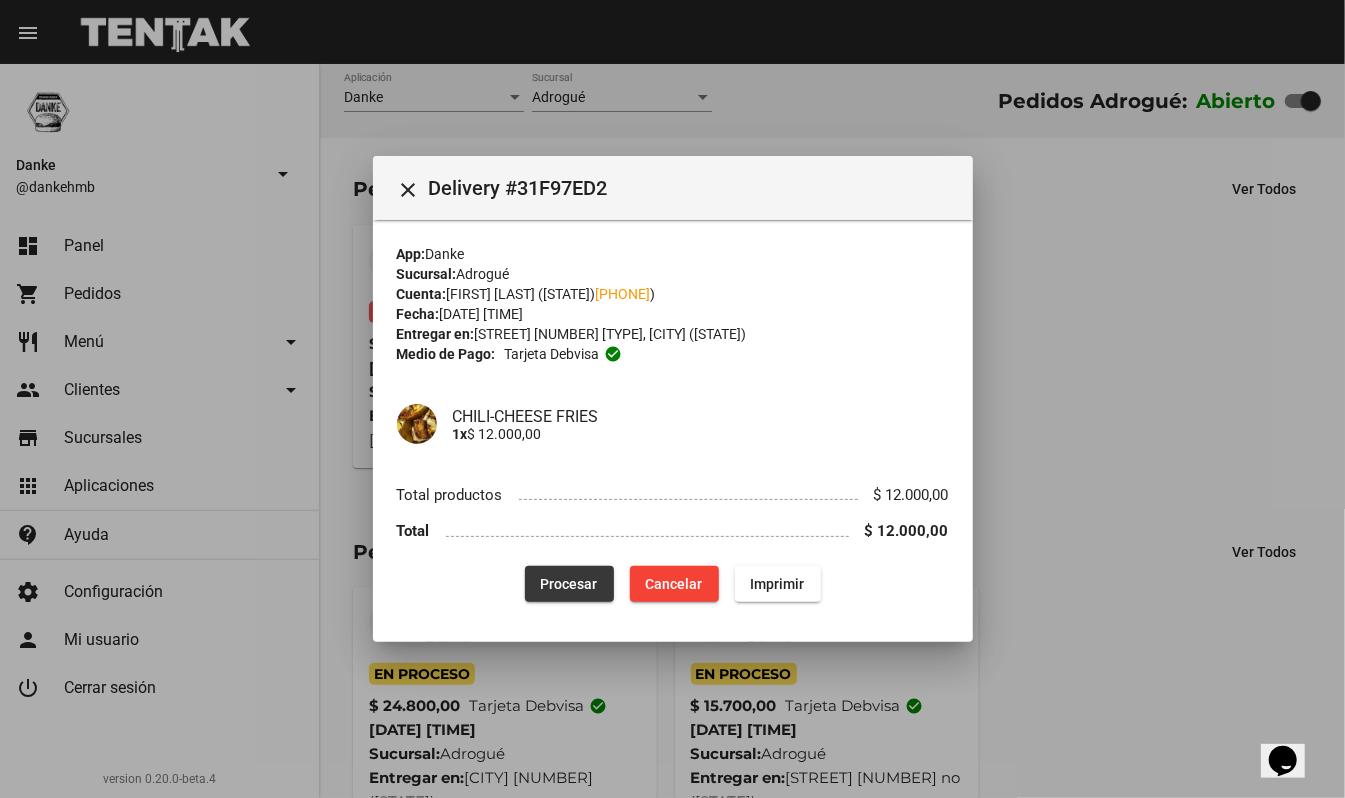 click on "Procesar" at bounding box center [569, 584] 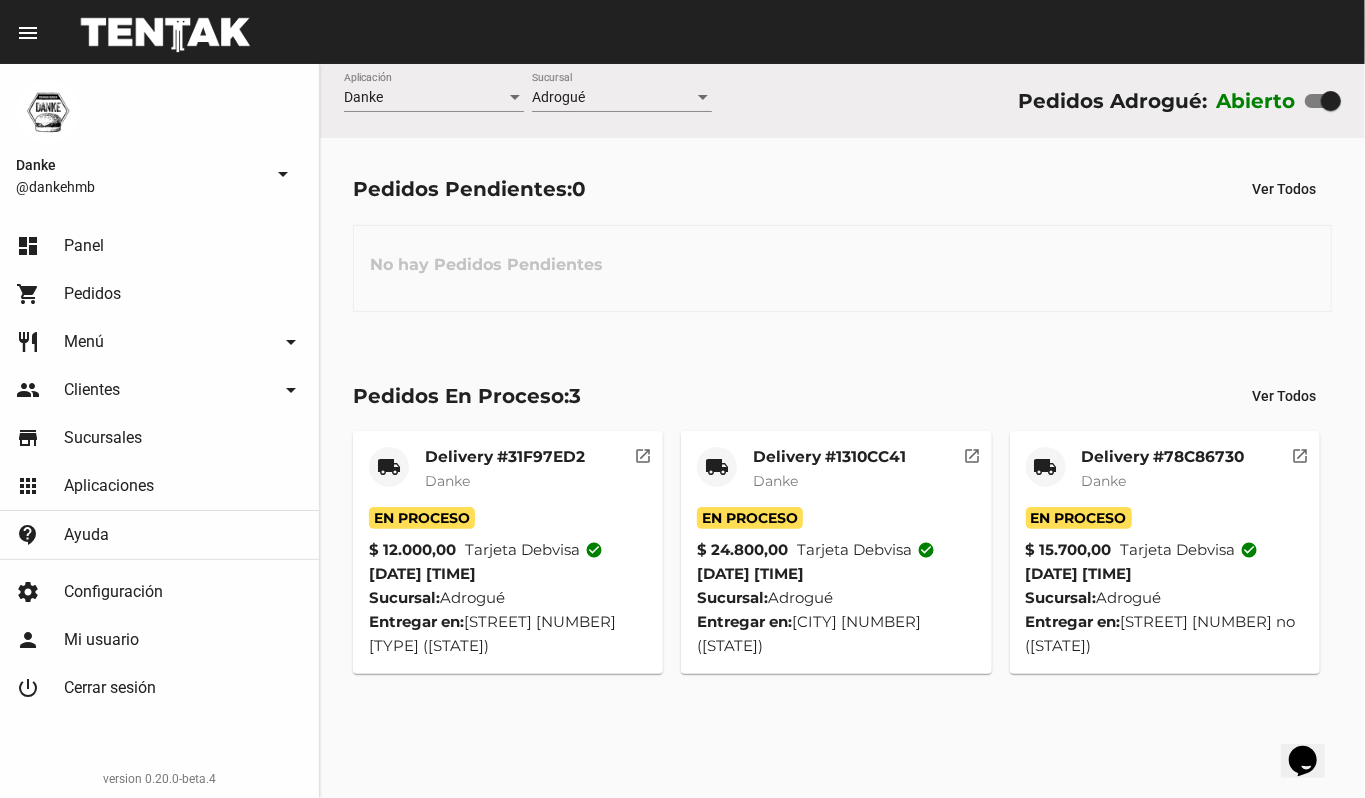 click on "Danke" at bounding box center (505, 481) 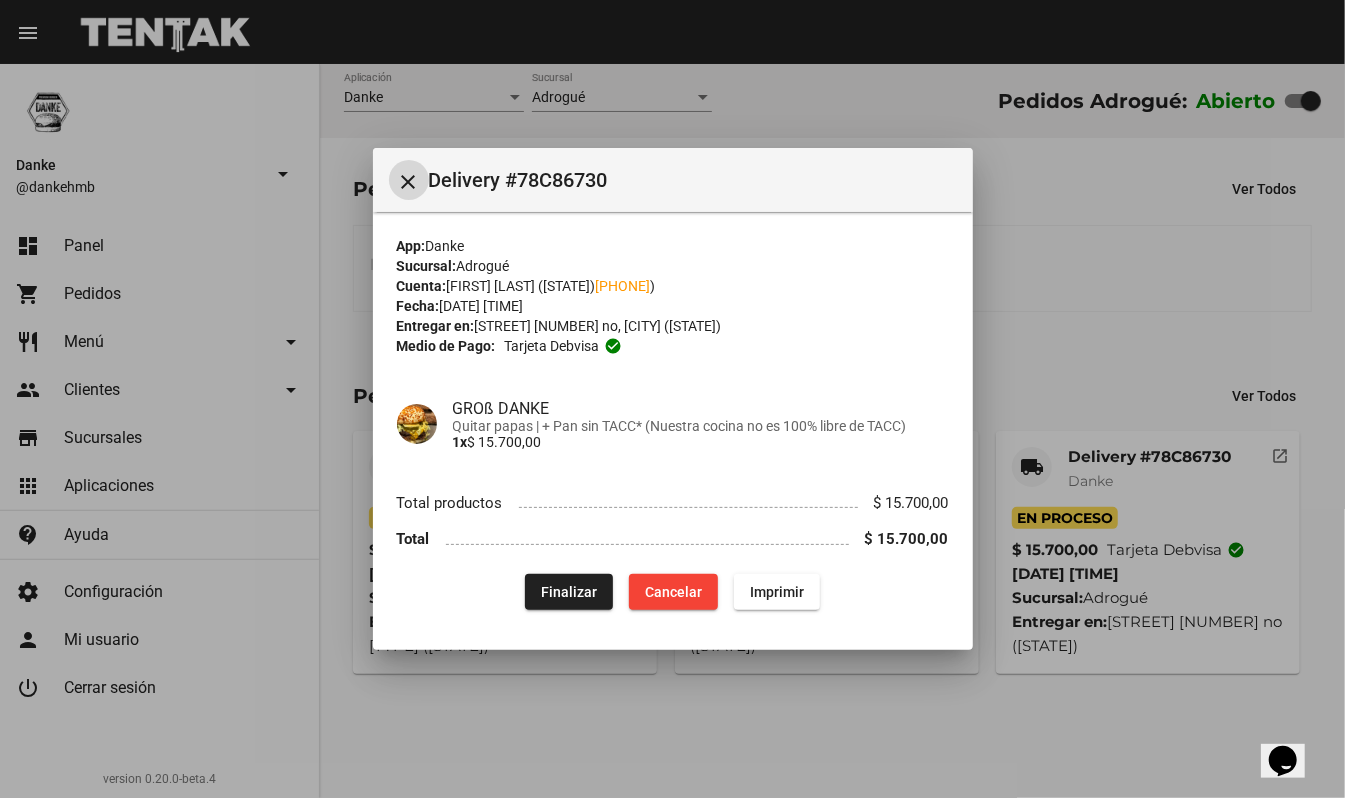 click on "Finalizar" at bounding box center (569, 592) 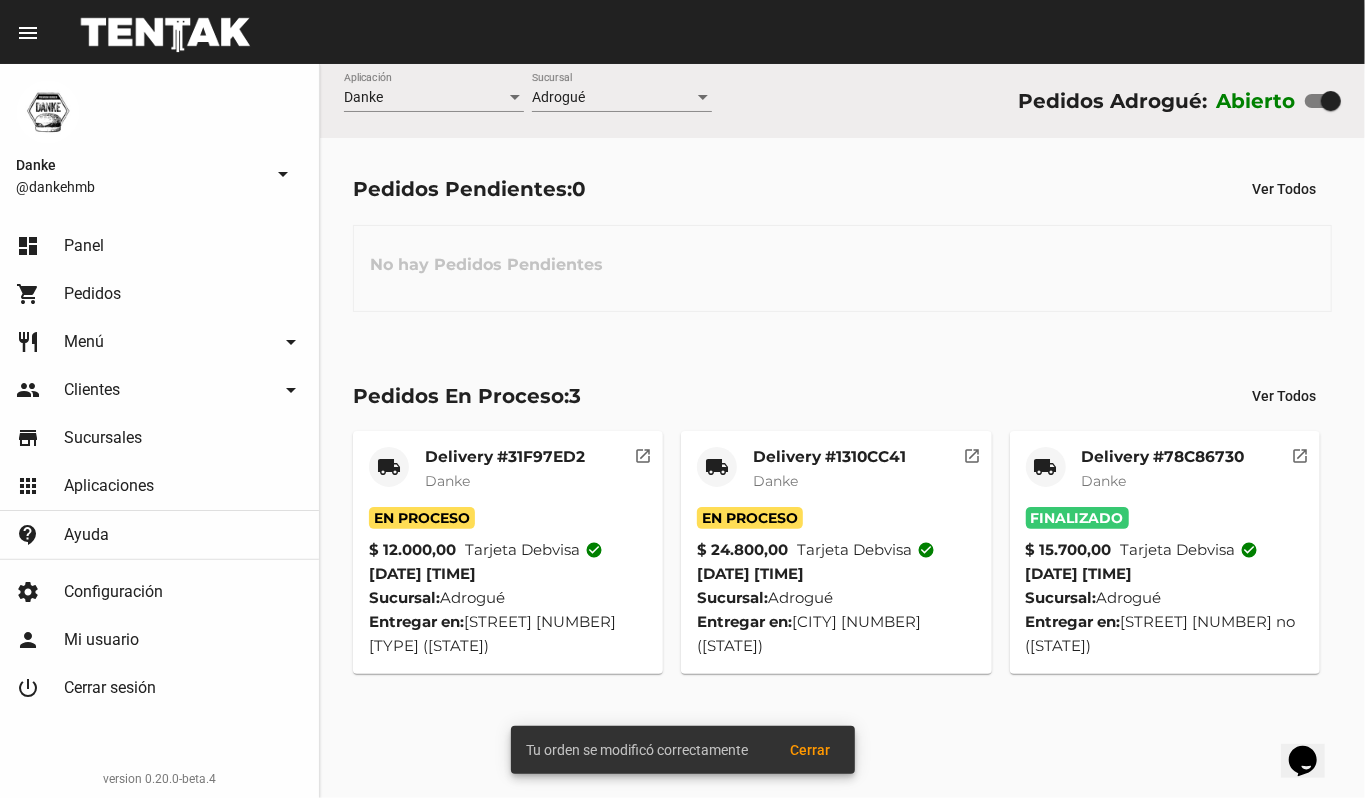 click on "Delivery #1310CC41 Danke" at bounding box center (505, 477) 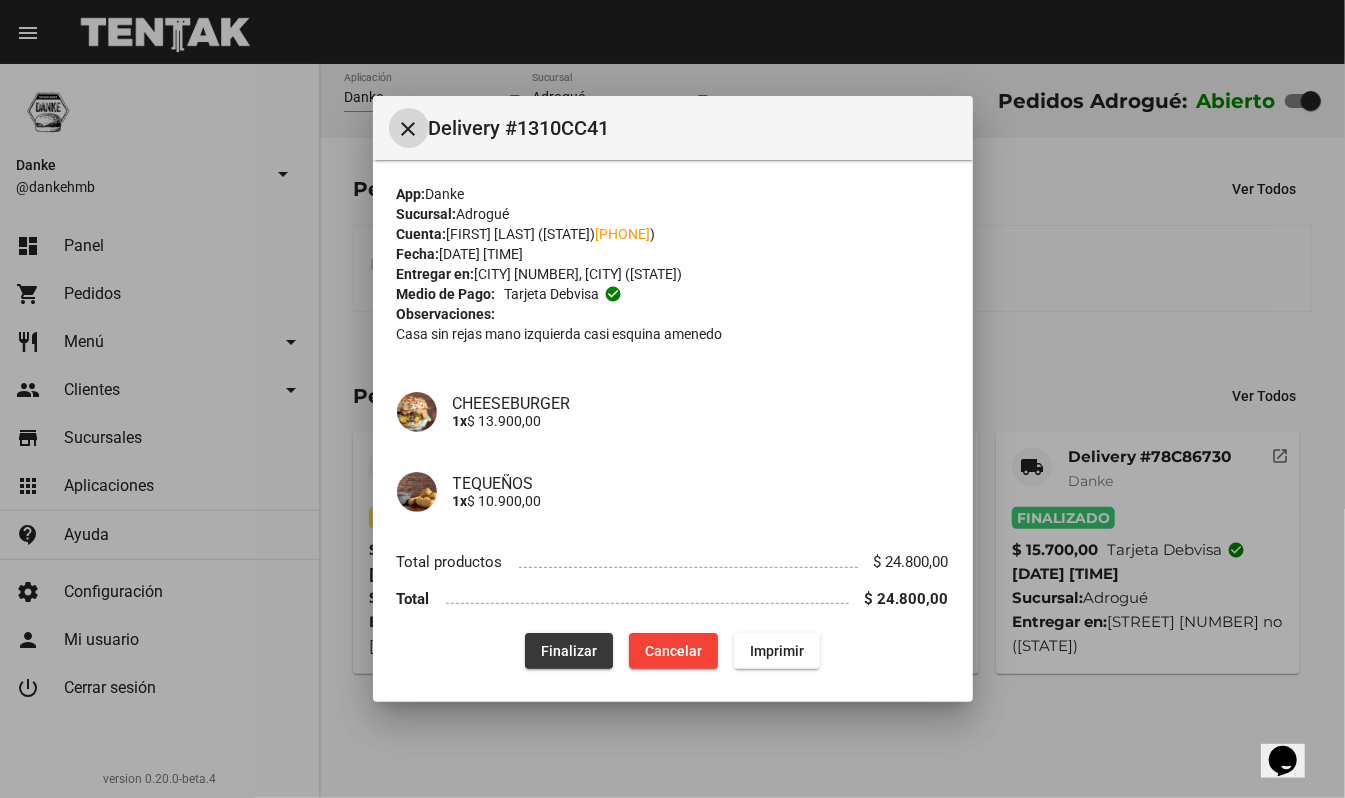click on "Finalizar" at bounding box center (569, 651) 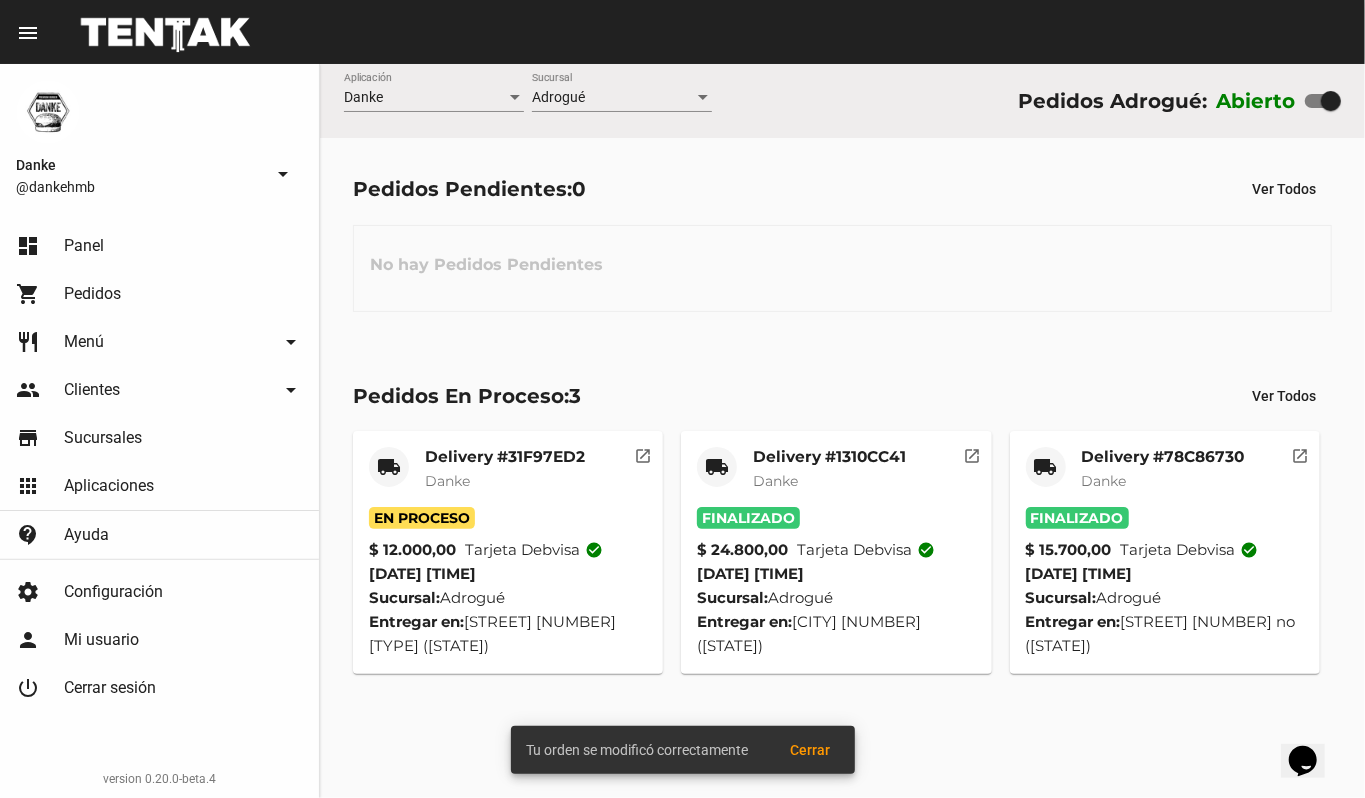 click on "Delivery #31F97ED2" at bounding box center (505, 457) 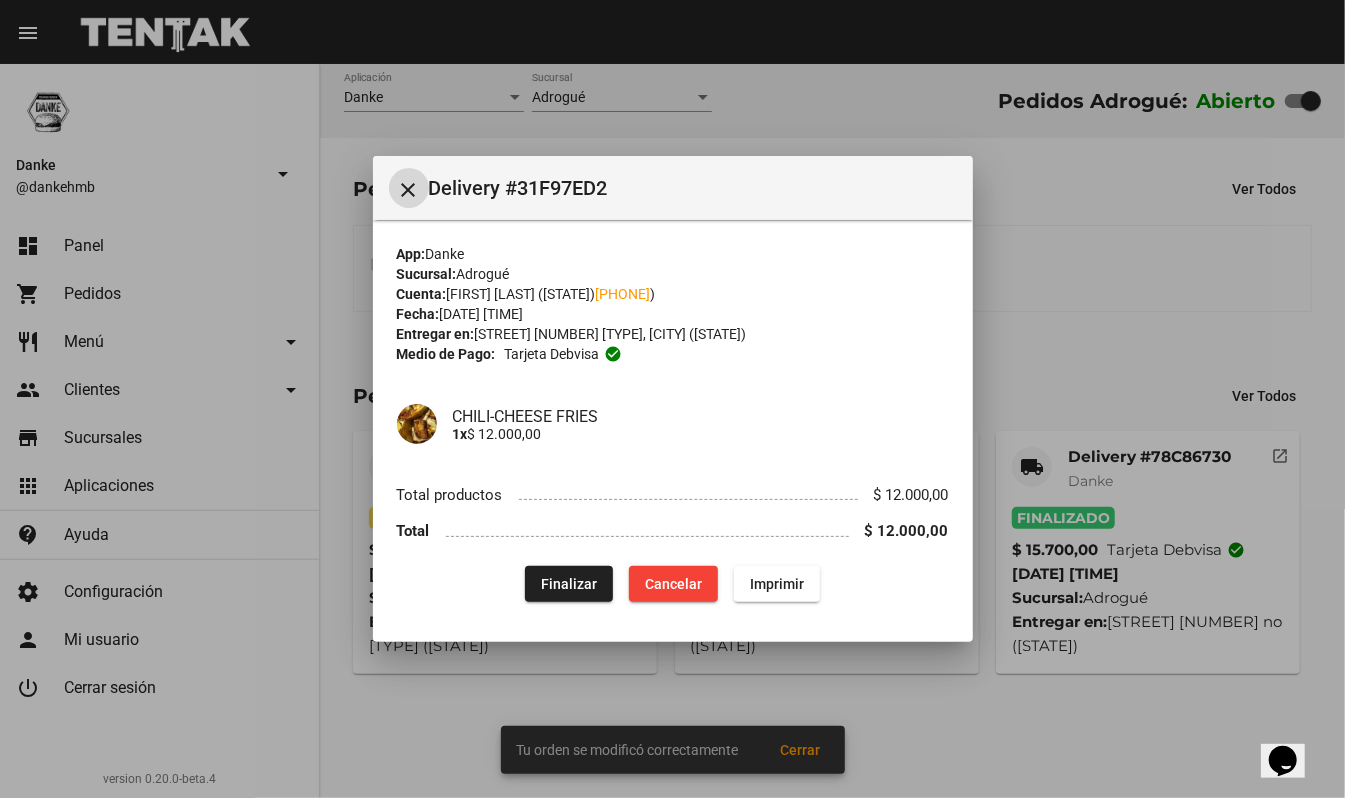 click on "Finalizar" at bounding box center [569, 584] 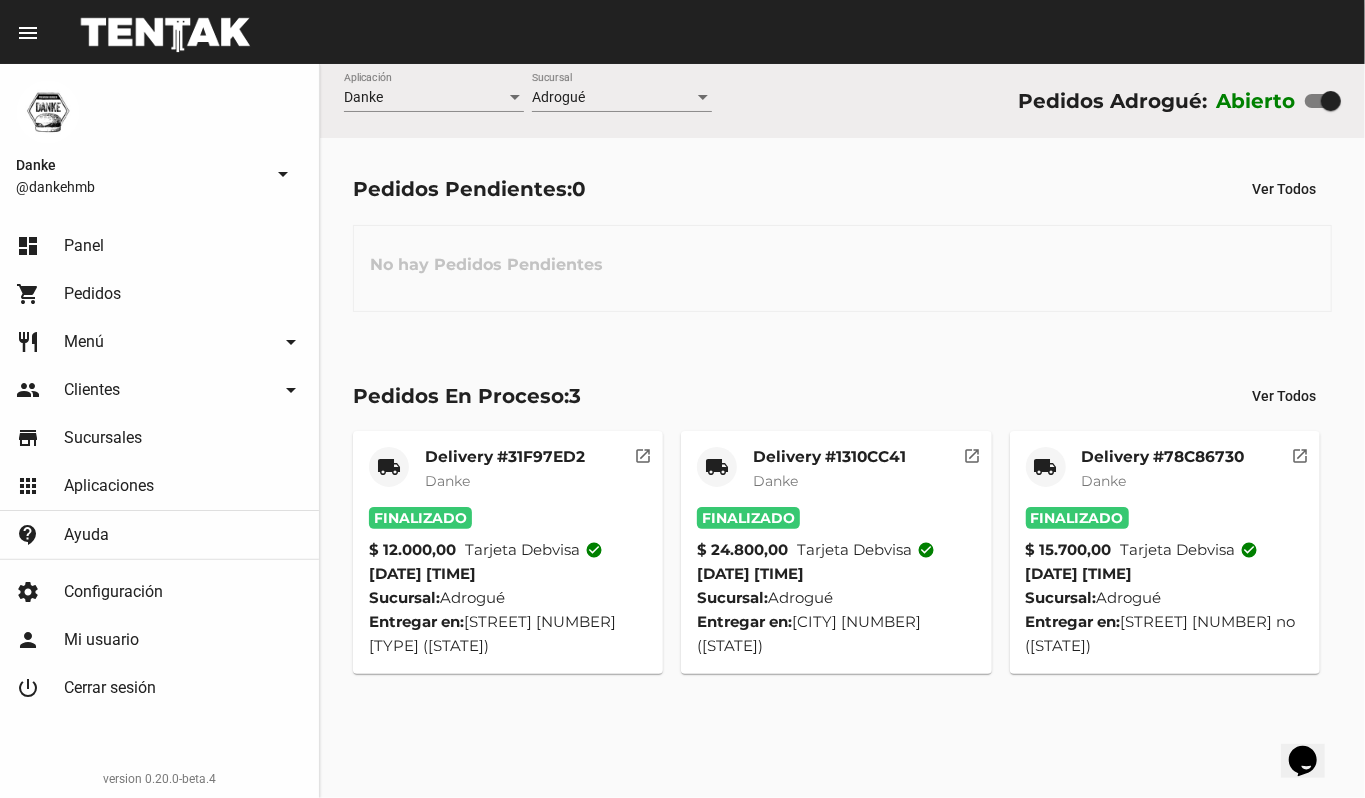 click on "No hay Pedidos Pendientes" at bounding box center [842, 268] 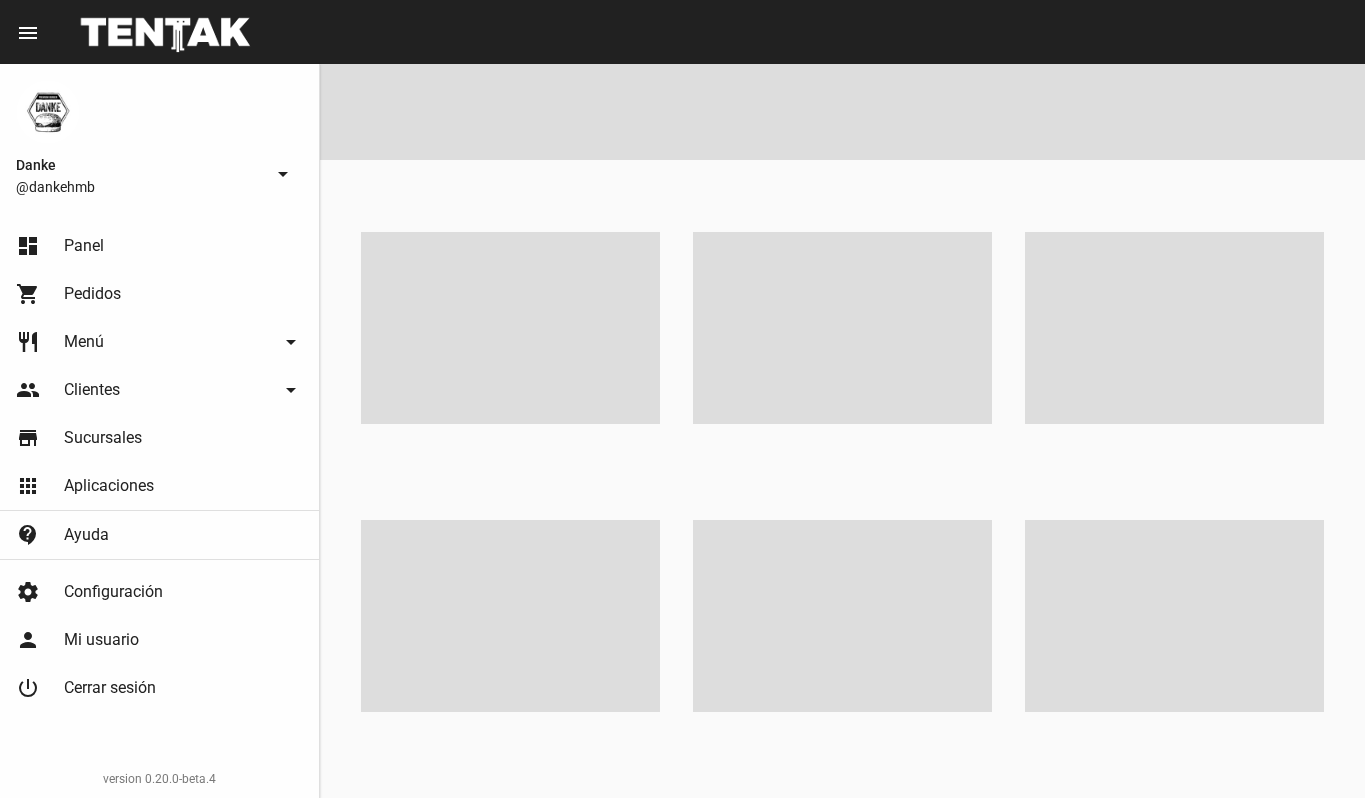 scroll, scrollTop: 0, scrollLeft: 0, axis: both 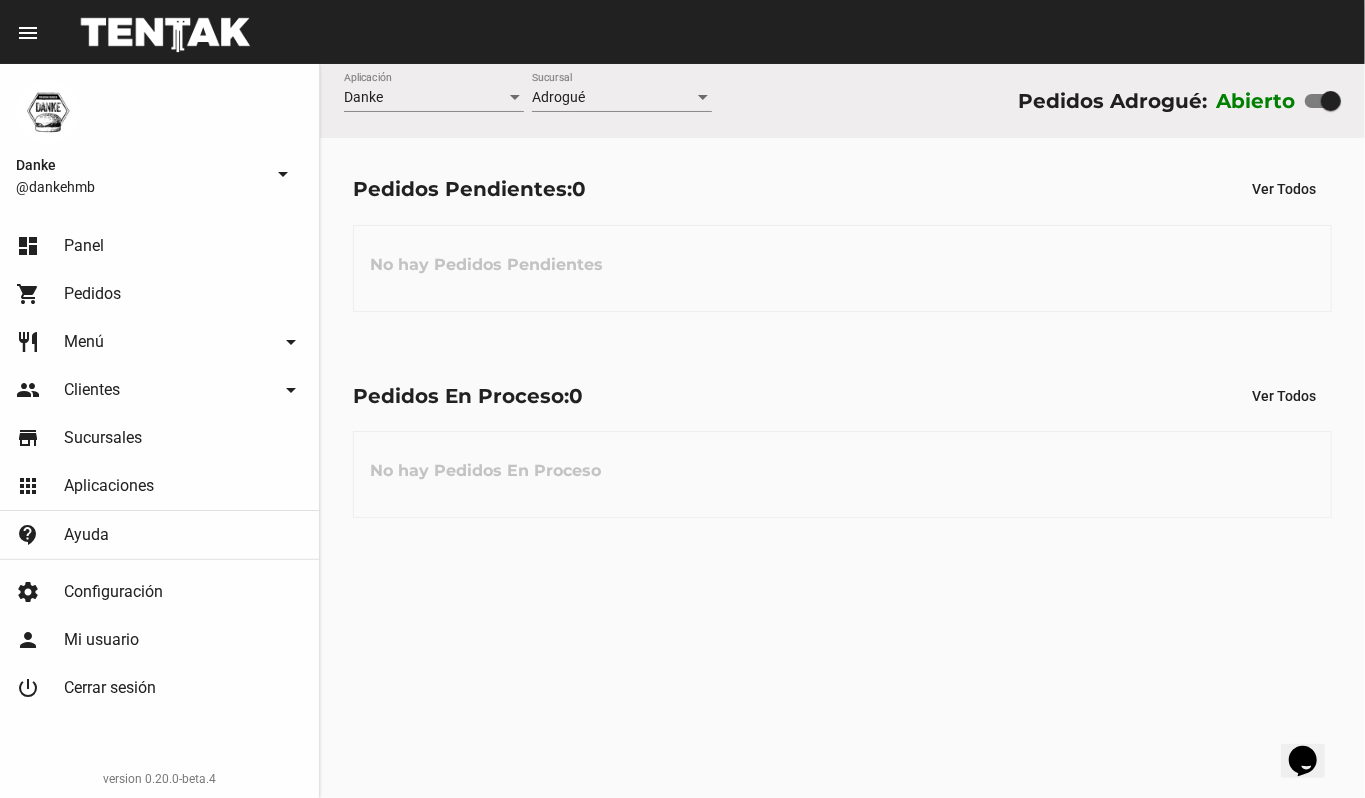 click on "No hay Pedidos Pendientes" at bounding box center [842, 268] 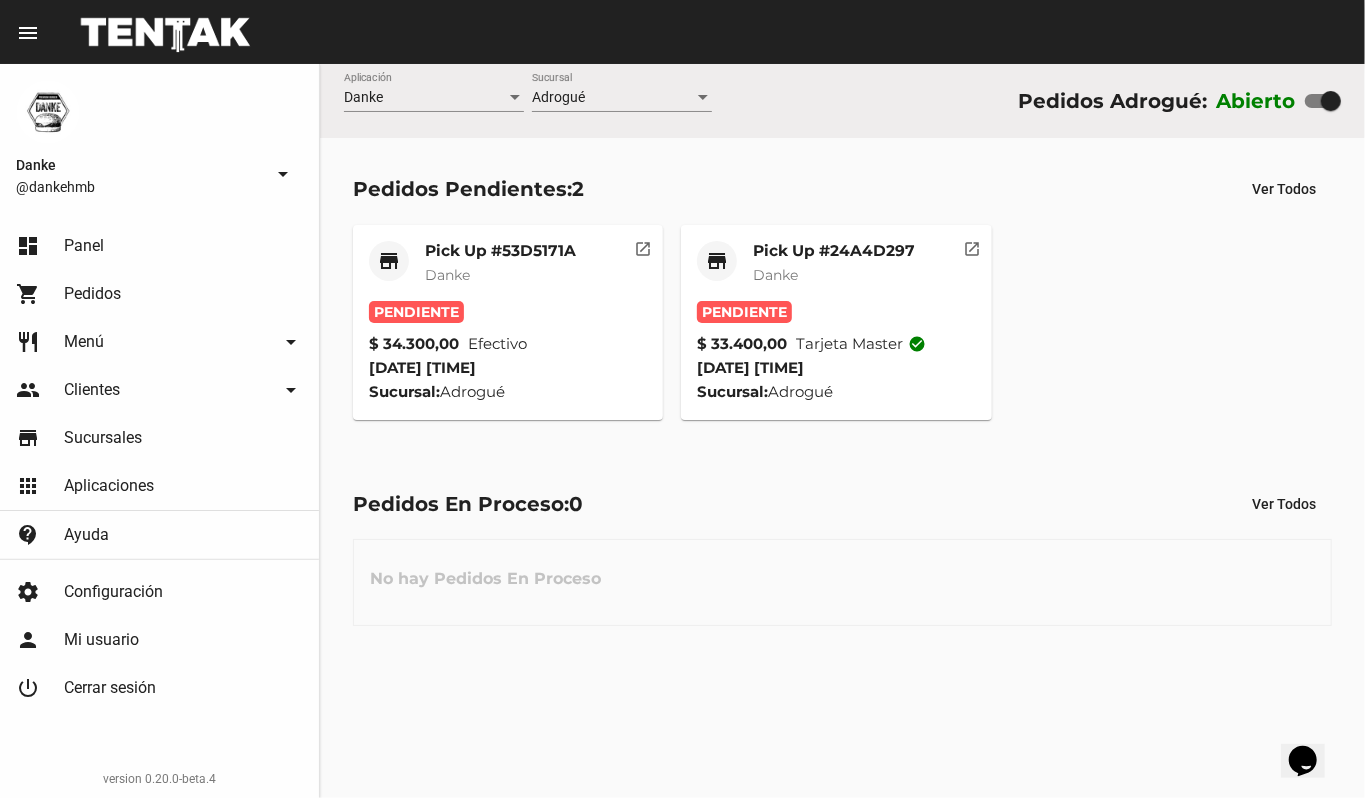 click on "Danke" at bounding box center [447, 275] 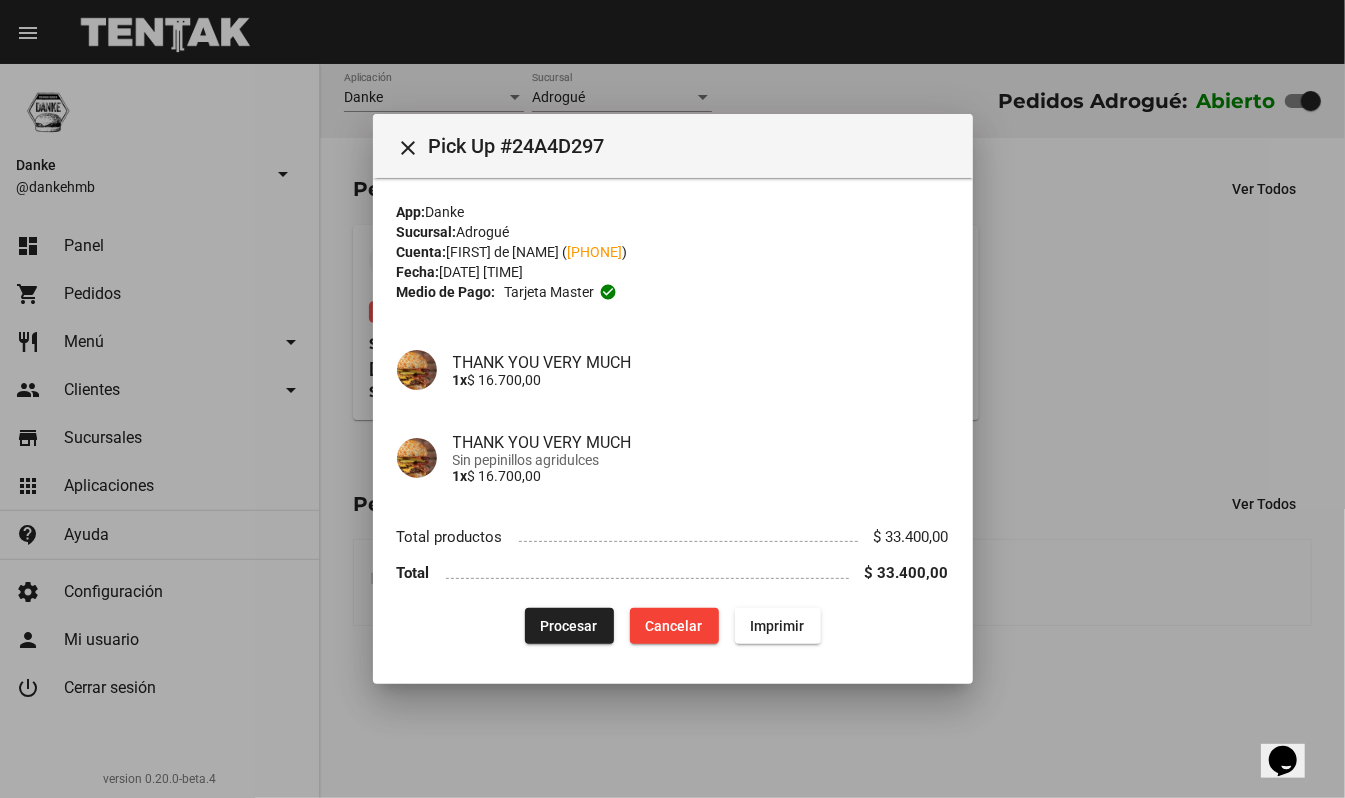 type 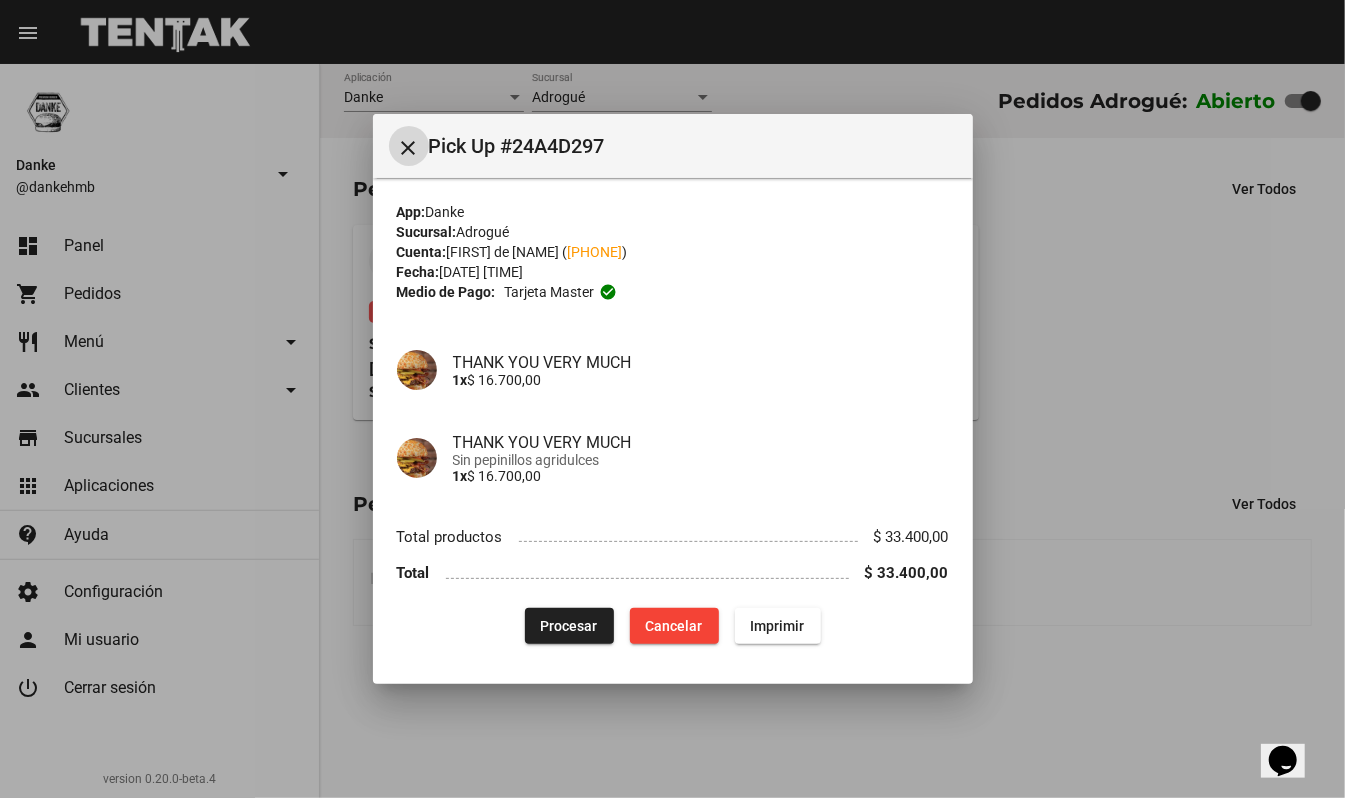 click on "Procesar" at bounding box center (569, 626) 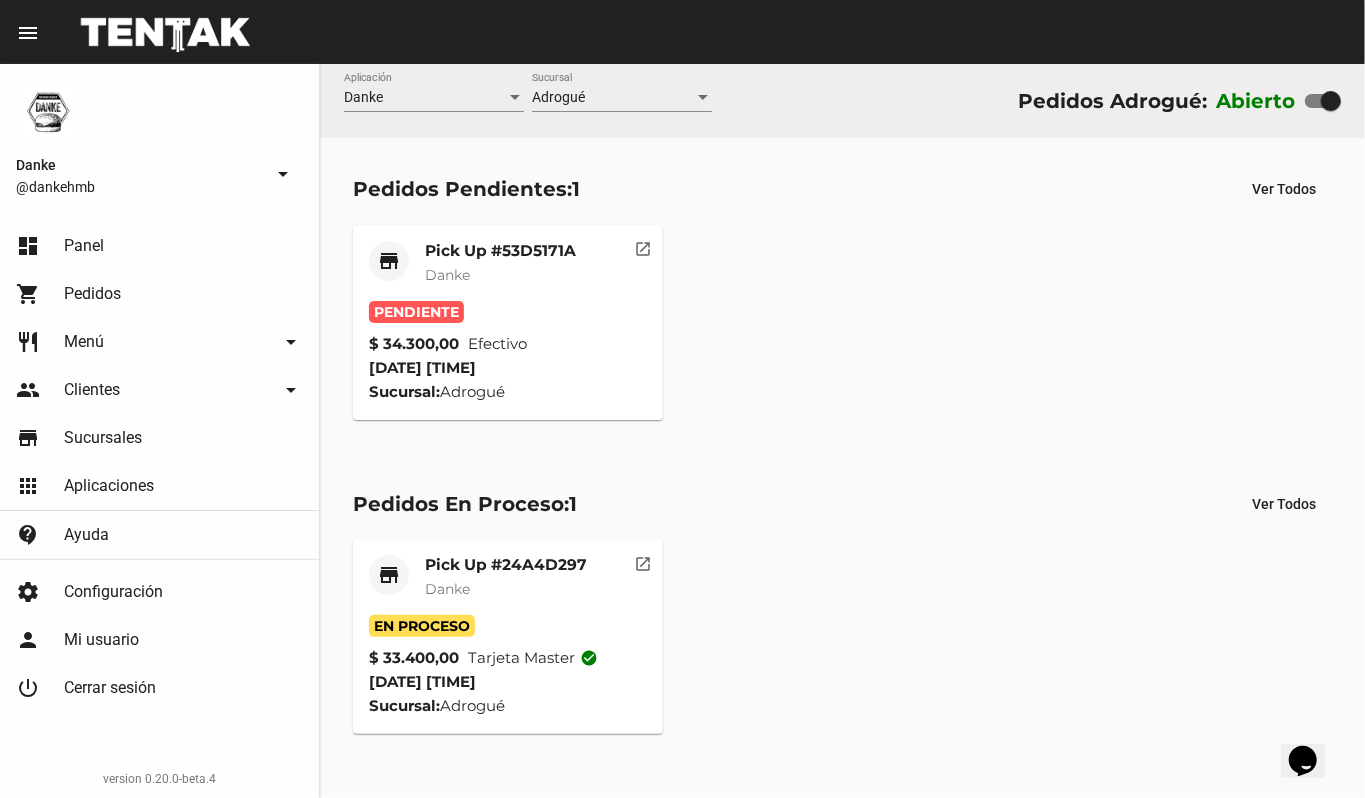 click on "Pick Up #53D5171A" at bounding box center [500, 251] 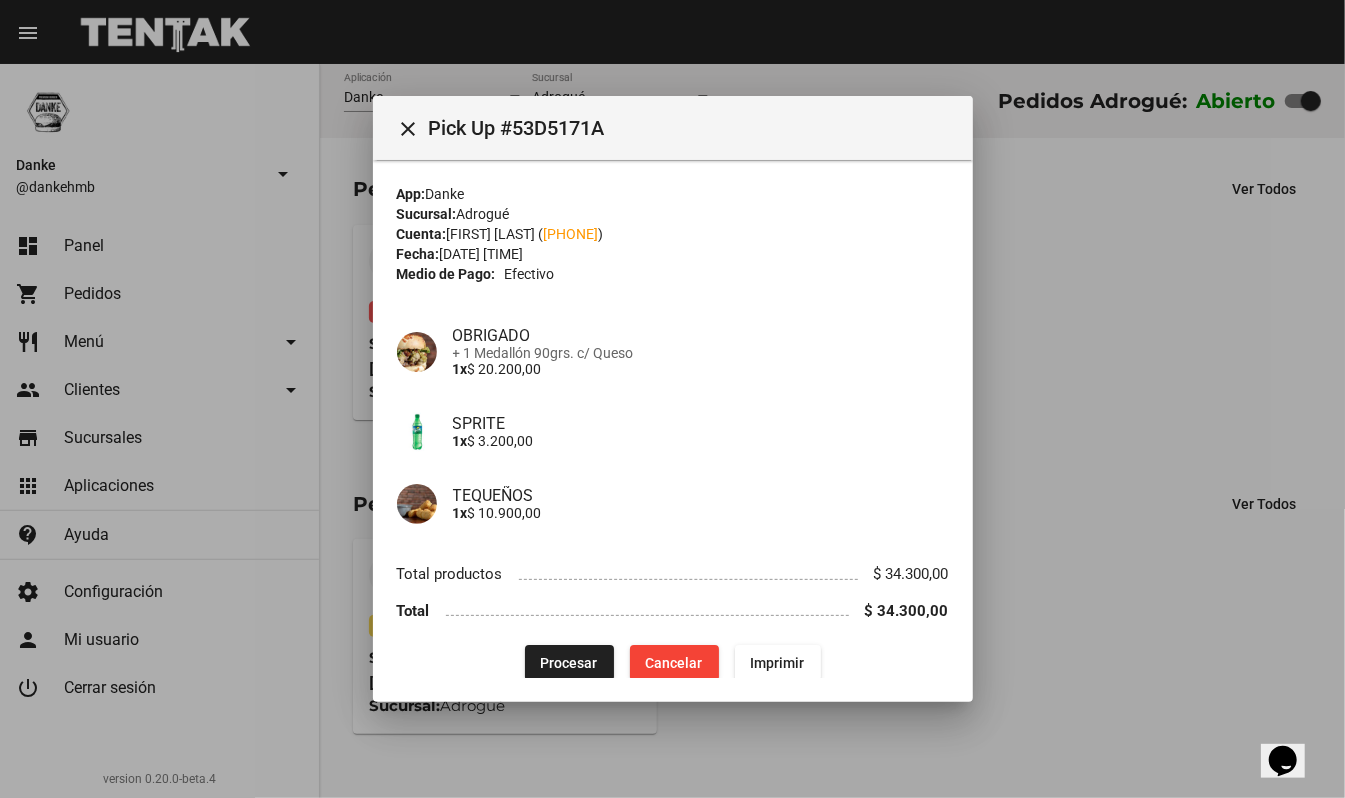 type 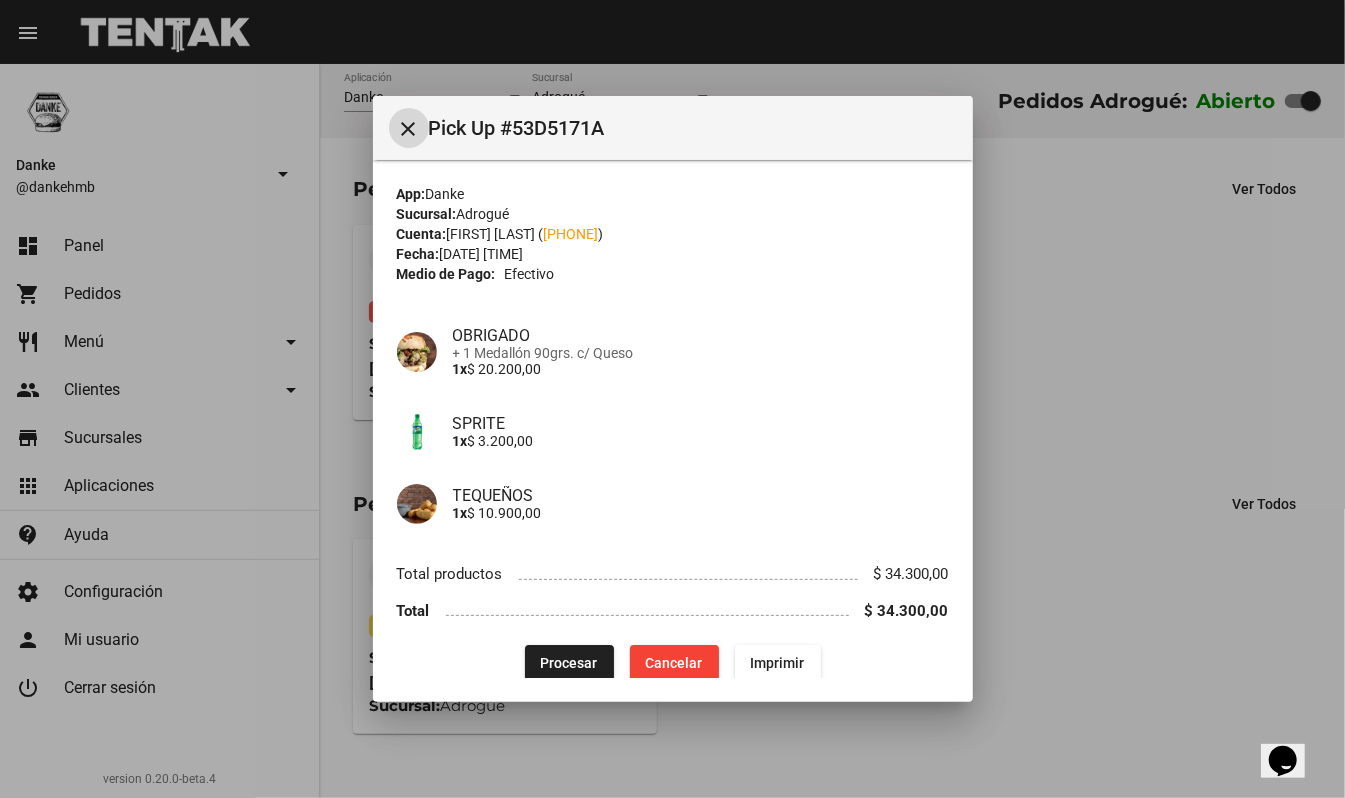 click on "Procesar" at bounding box center [569, 663] 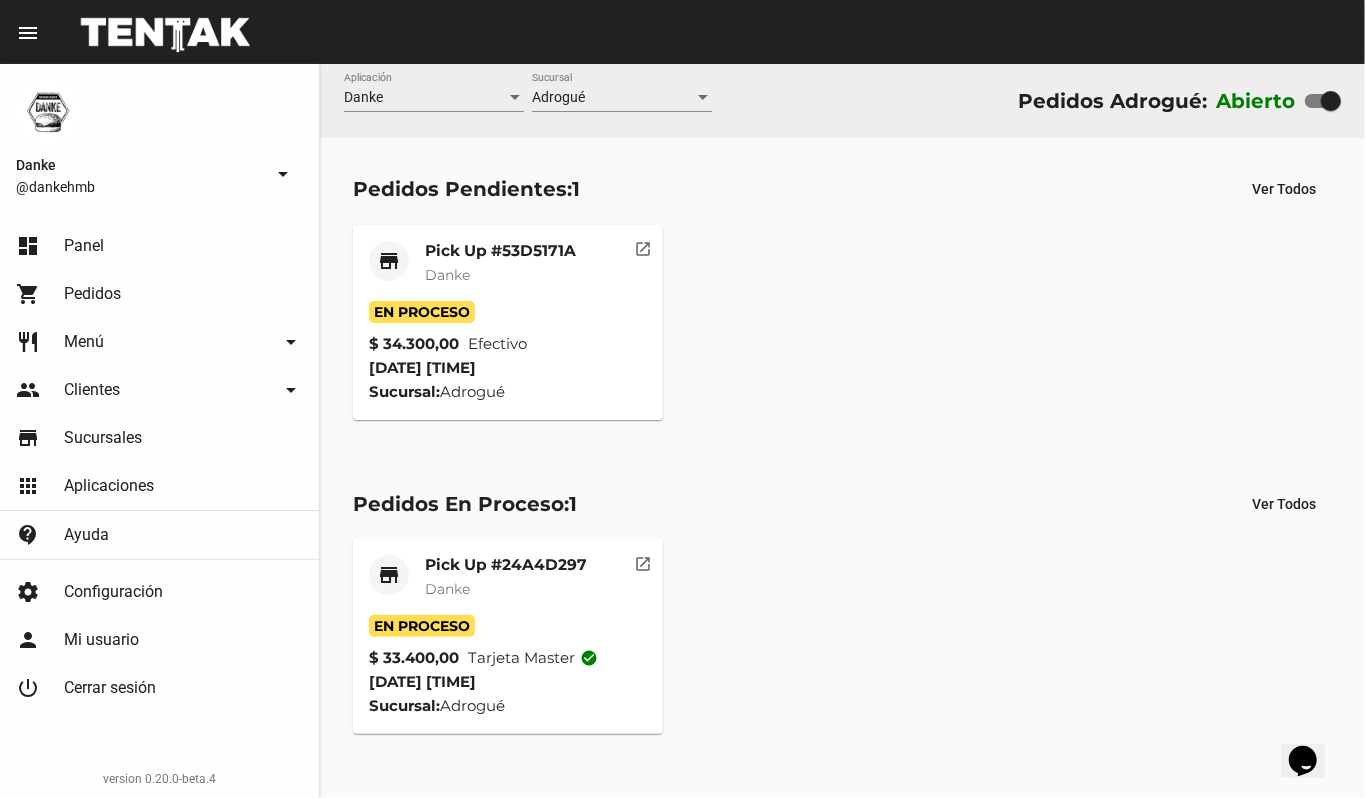 click on "Danke Aplicación Adrogué Sucursal Pedidos Adrogué: Abierto" at bounding box center (842, 101) 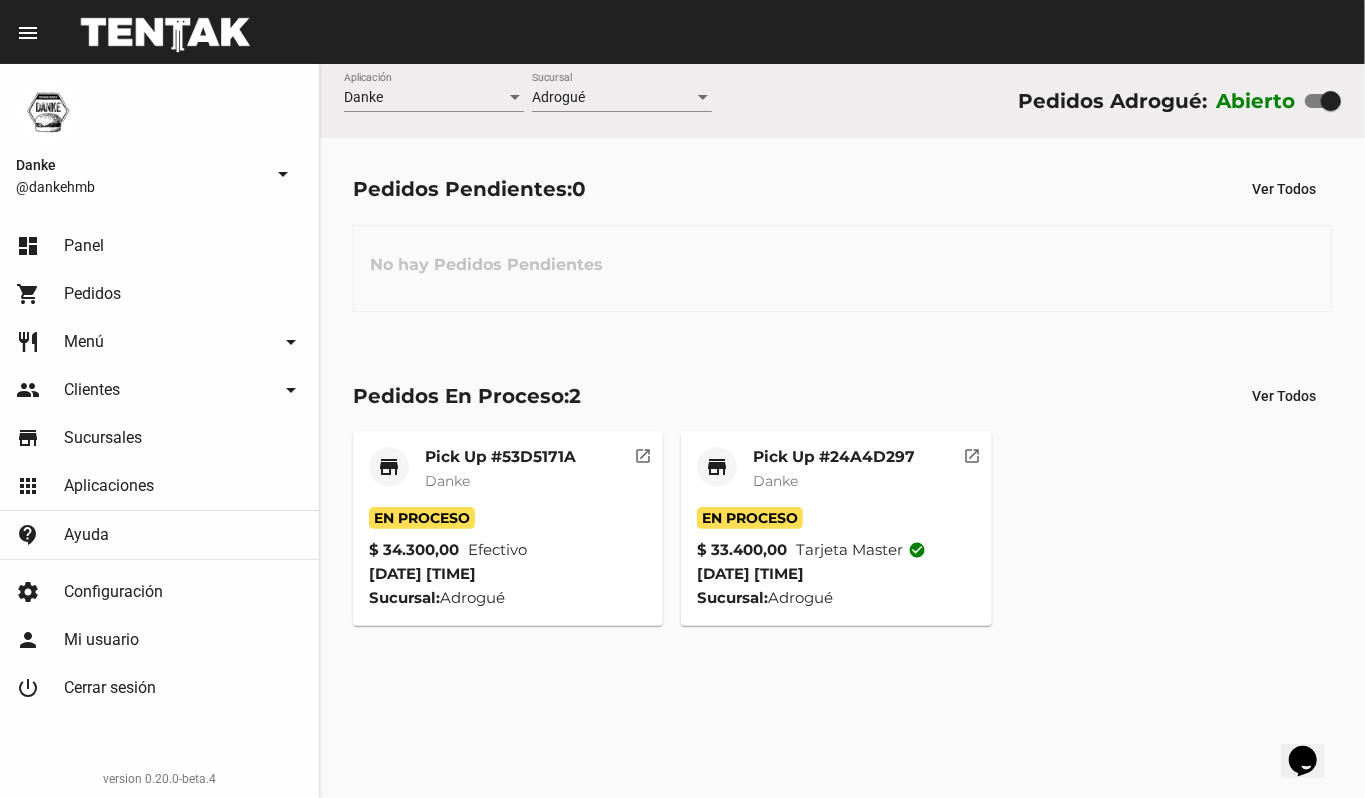 click on "Pedidos Pendientes:  0 Ver Todos No hay Pedidos Pendientes" at bounding box center (842, 241) 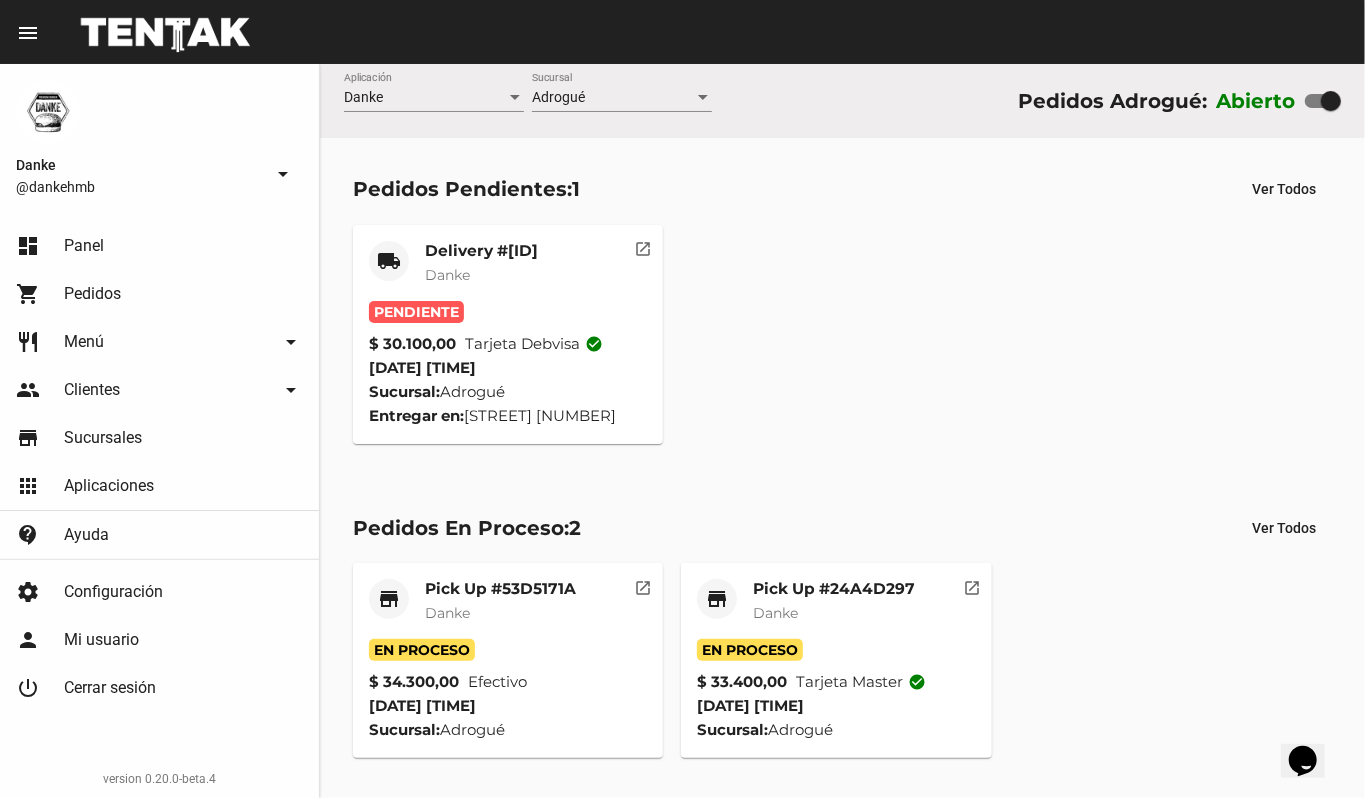 click on "Pick Up #24A4D297" at bounding box center [481, 251] 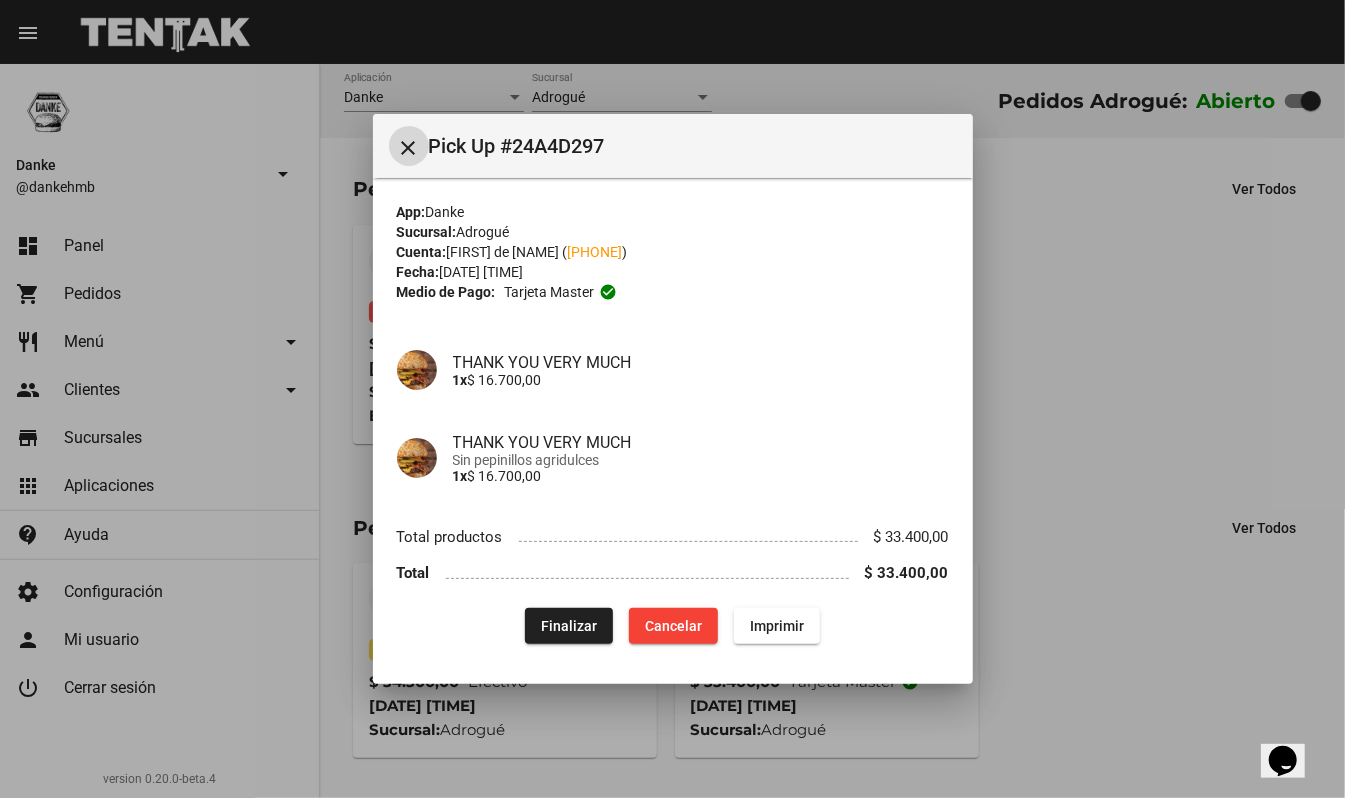 click on "Finalizar" at bounding box center (569, 626) 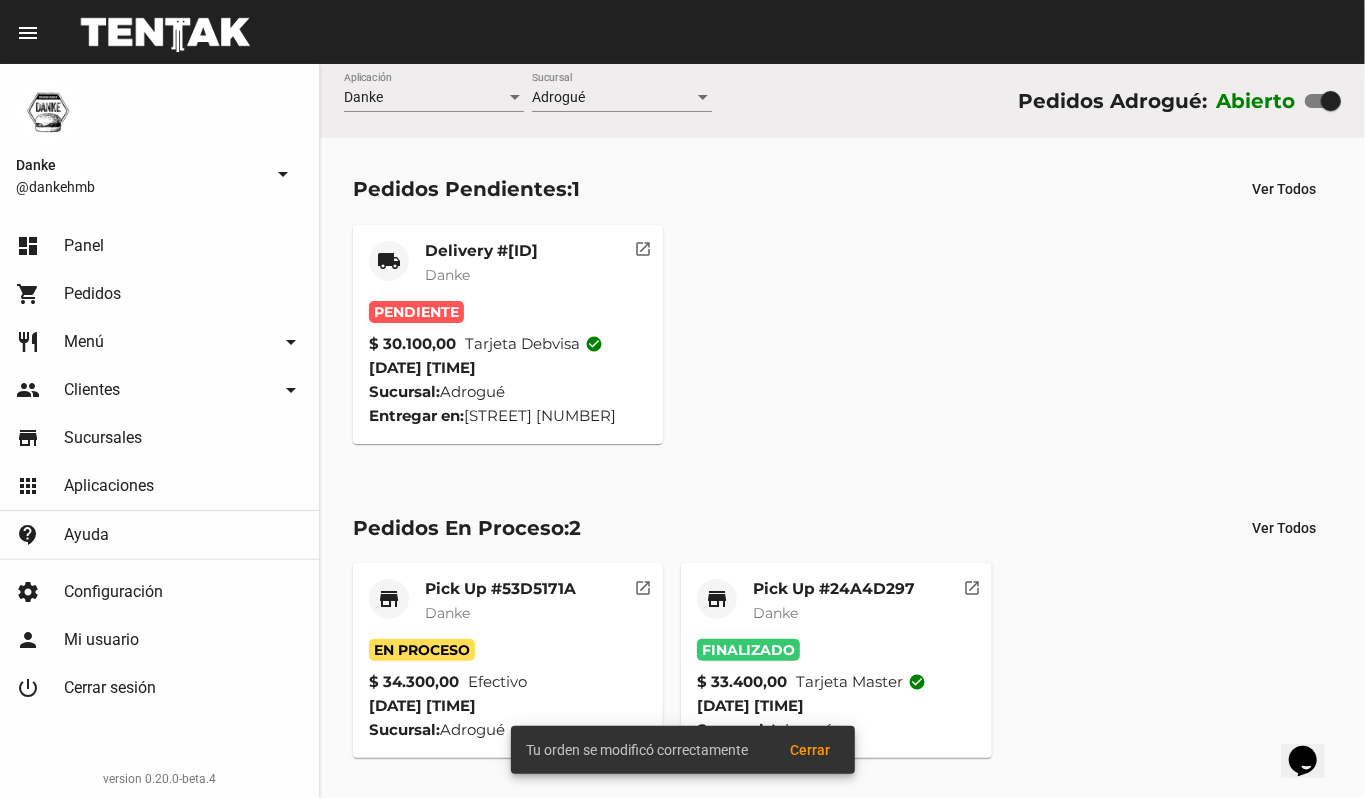 click on "Pick Up #53D5171A" at bounding box center [481, 251] 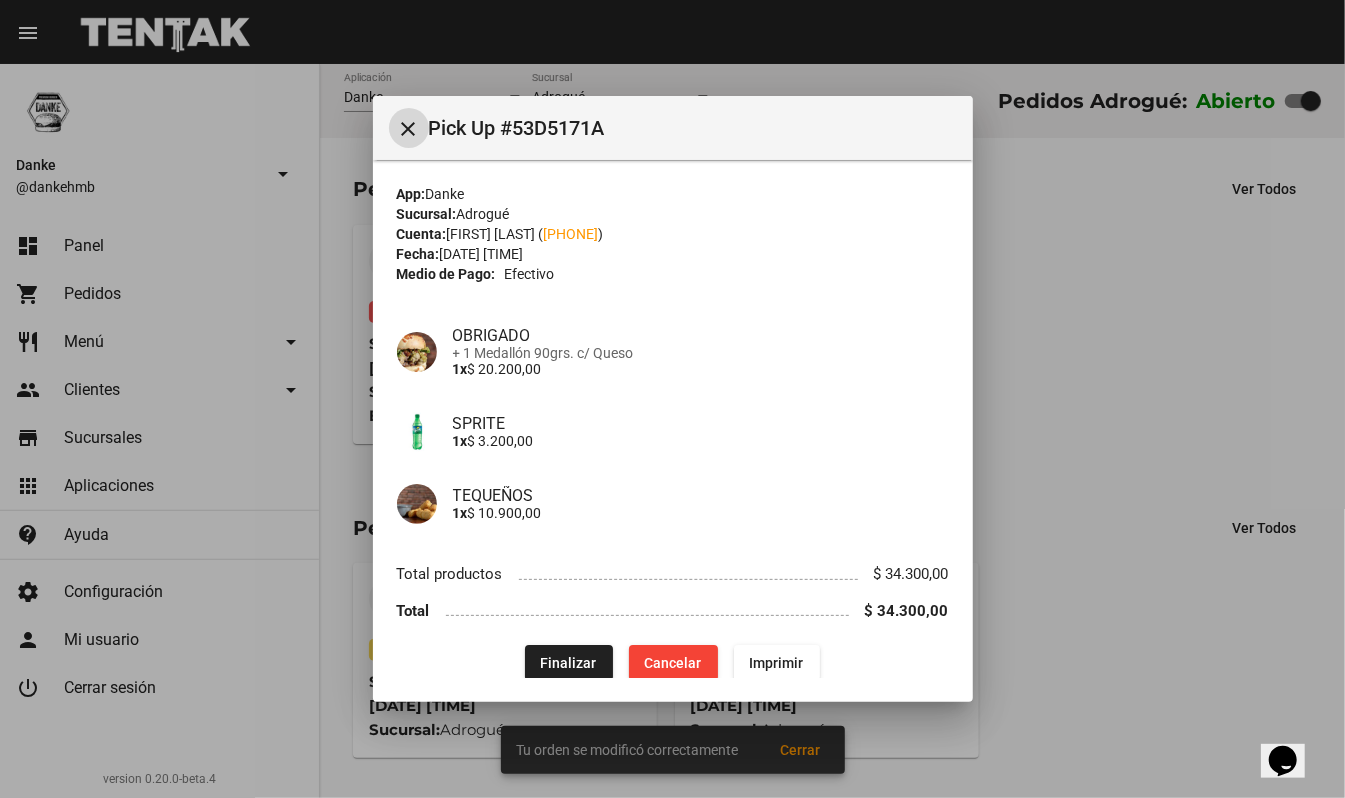 click on "Finalizar" at bounding box center (569, 663) 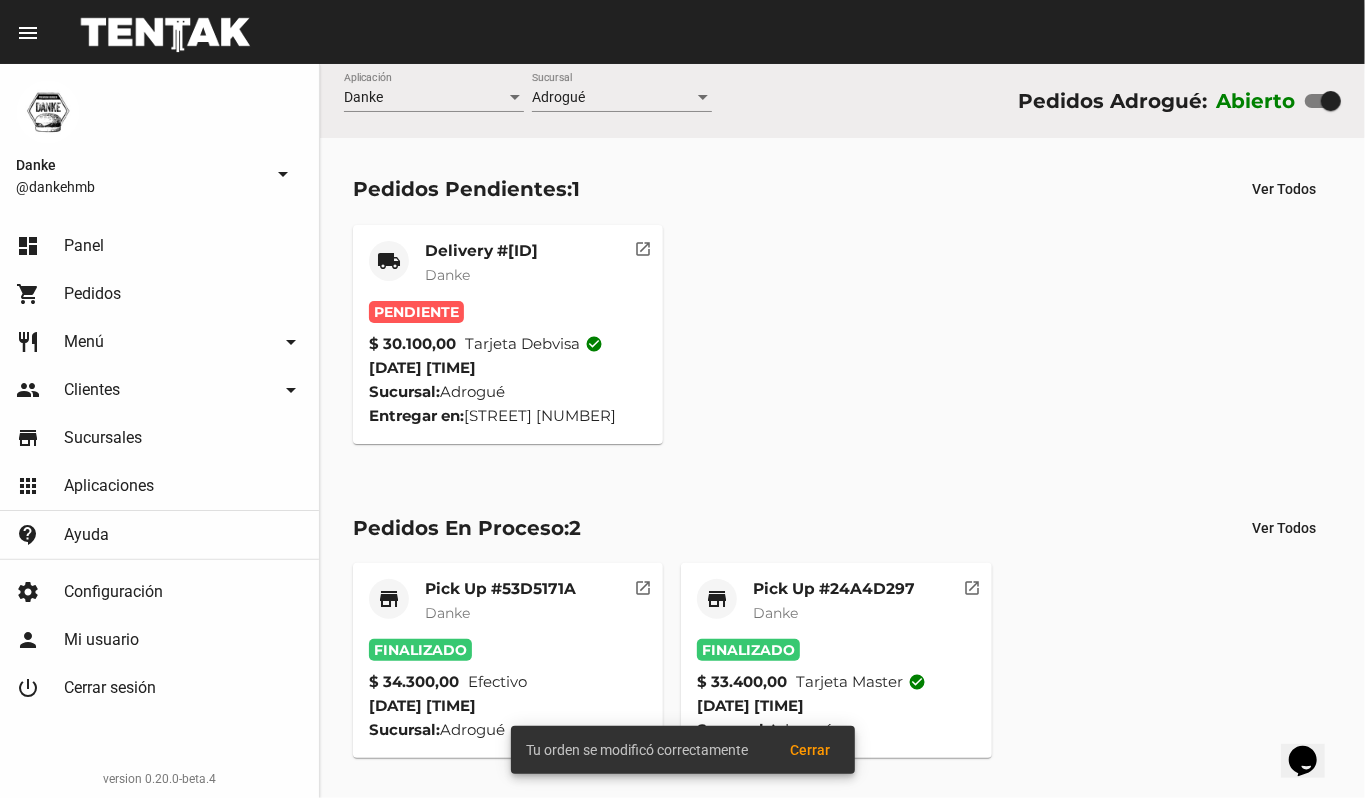 click on "Danke" at bounding box center (481, 275) 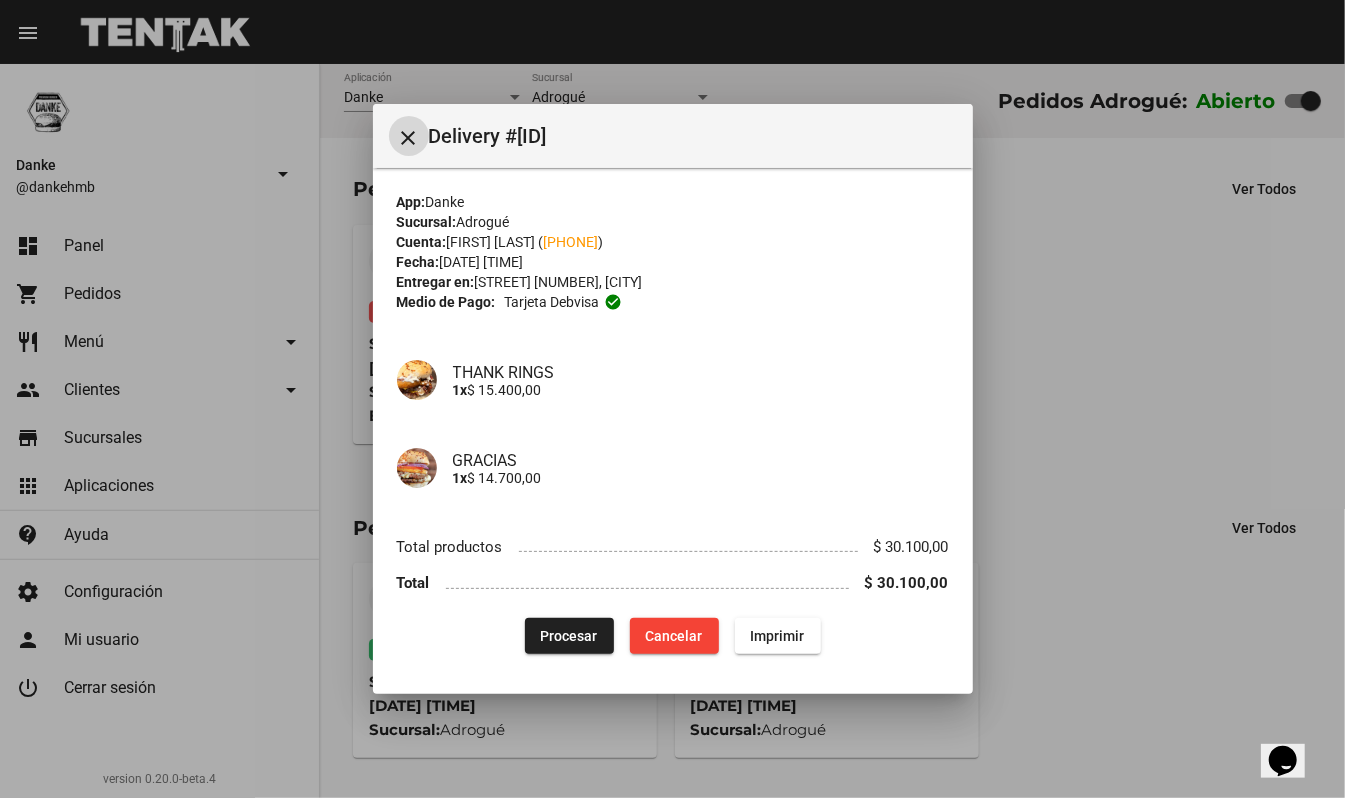 type 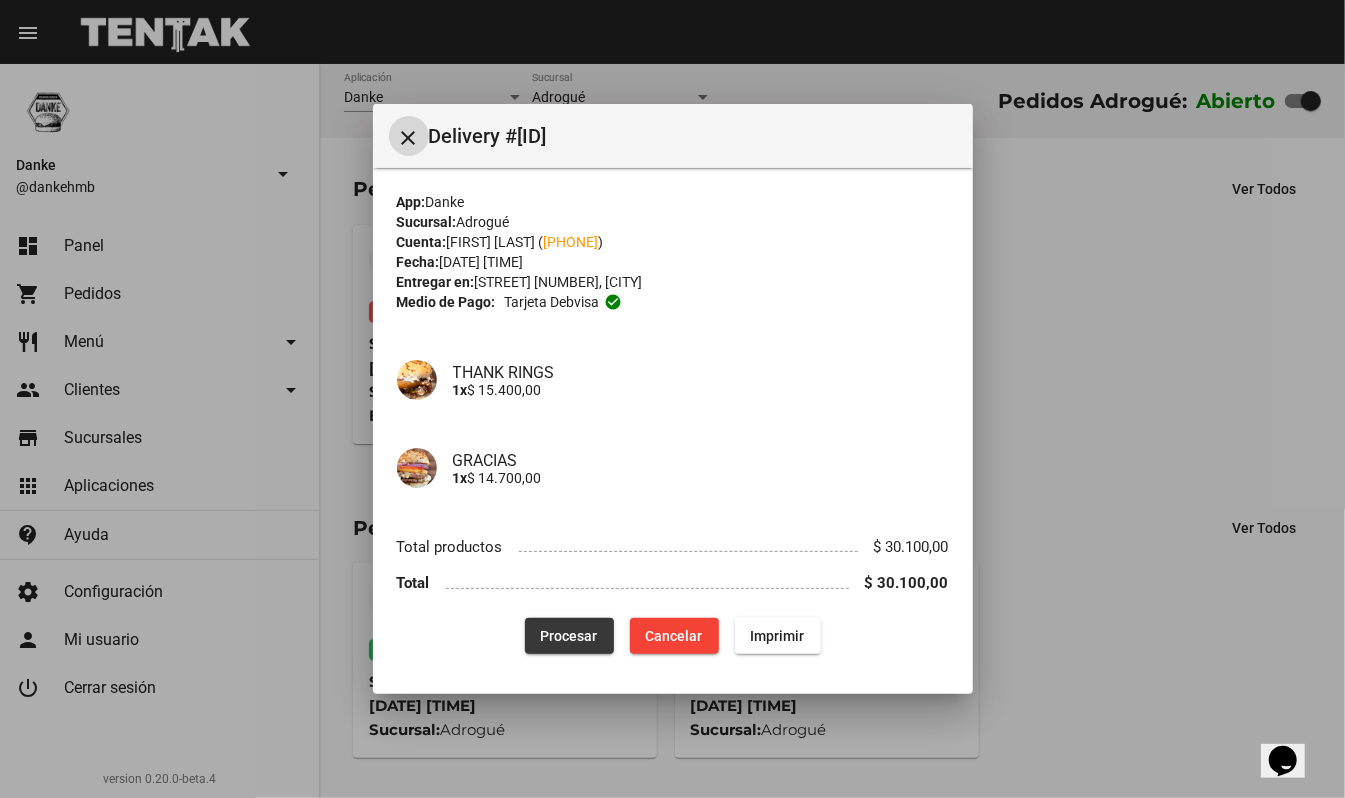 click on "Procesar" at bounding box center [569, 636] 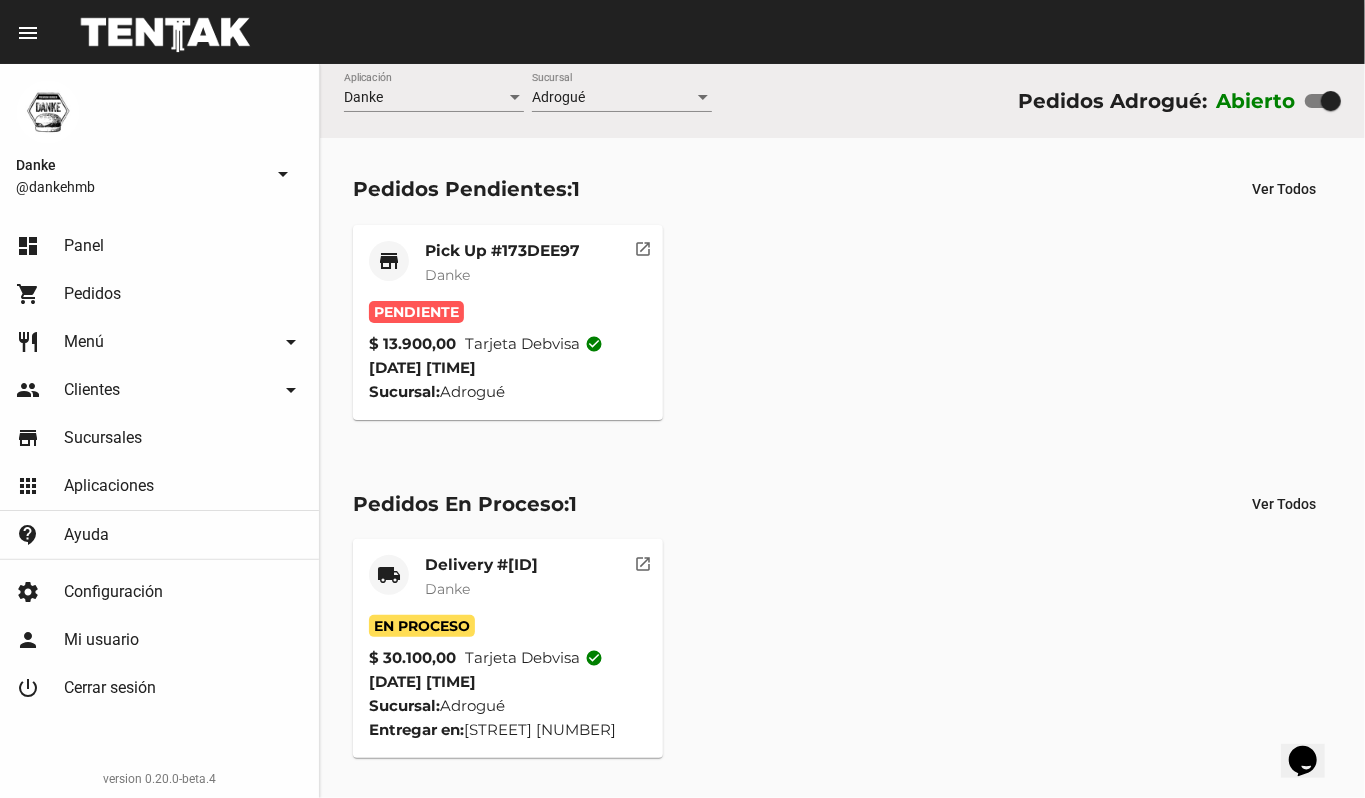 click on "Danke" at bounding box center [502, 275] 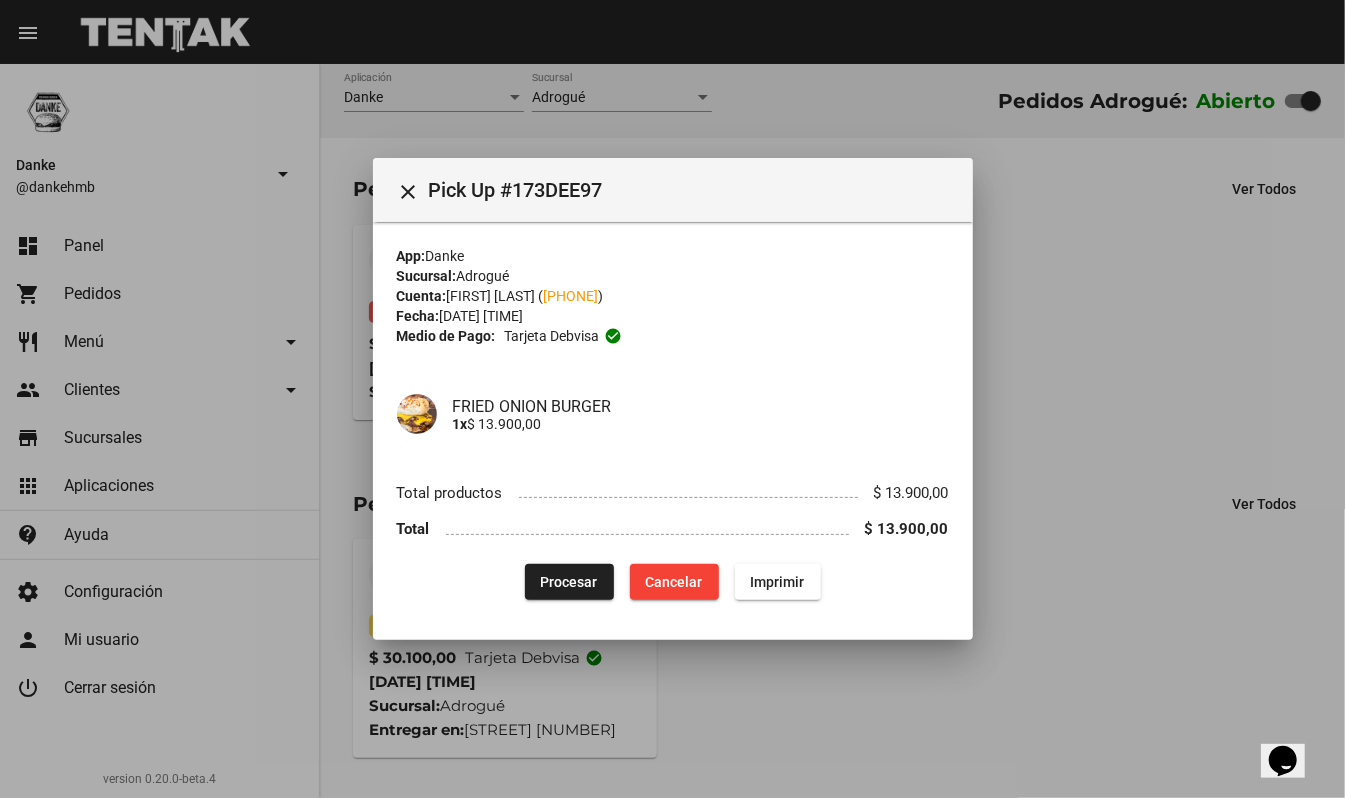 type 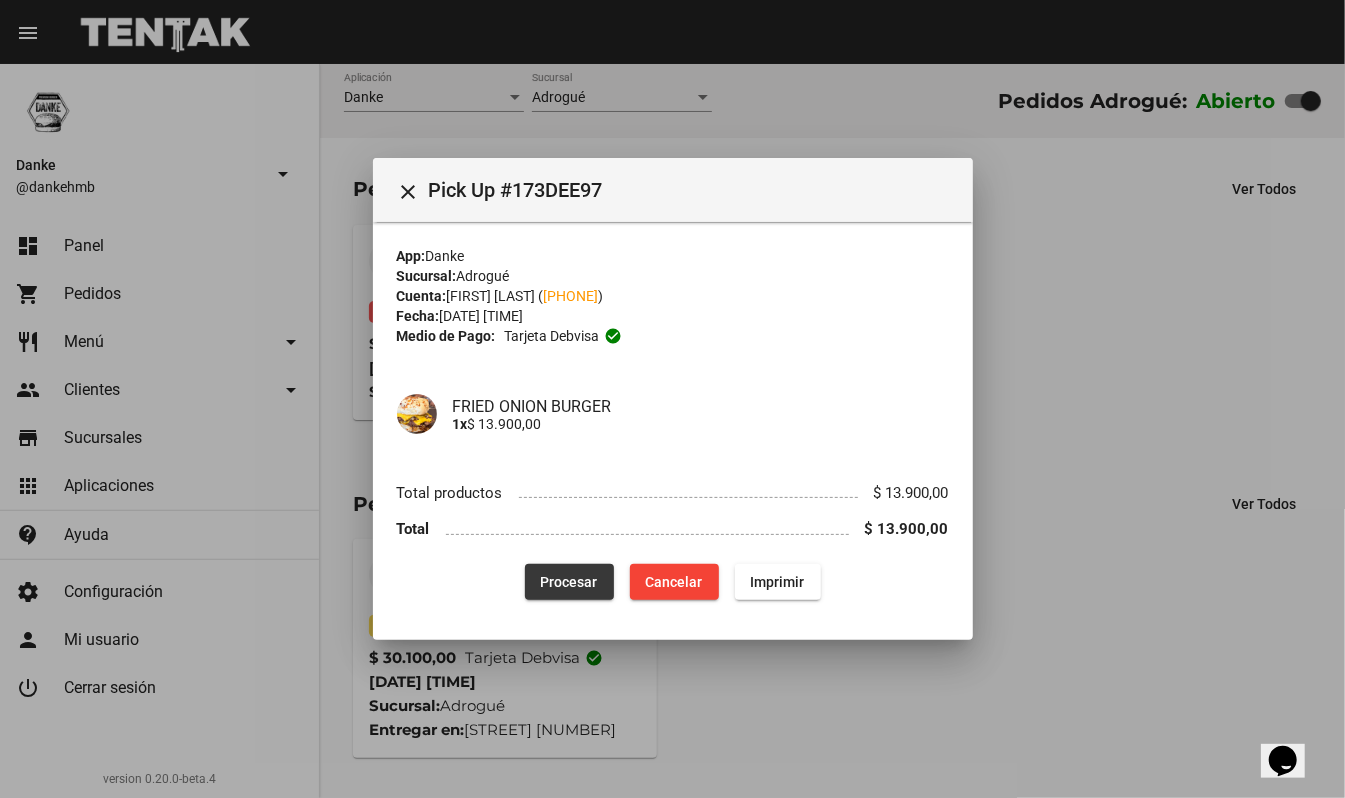 click on "Procesar" at bounding box center [569, 582] 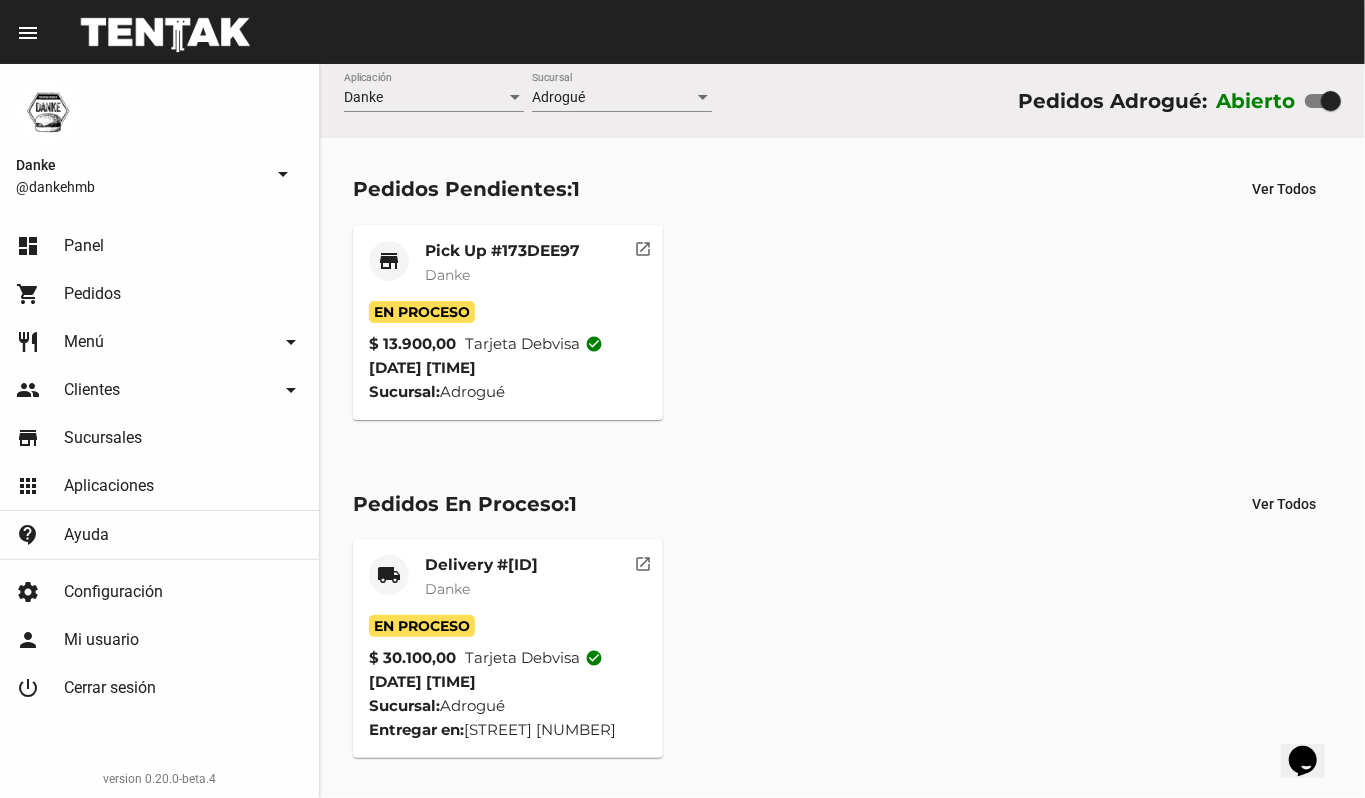 click on "store Pick Up #[ID] Danke En Proceso $ [PRICE] Tarjeta debvisa check_circle [DATE] [TIME] Sucursal:  [CITY]  open_in_new" at bounding box center [842, 322] 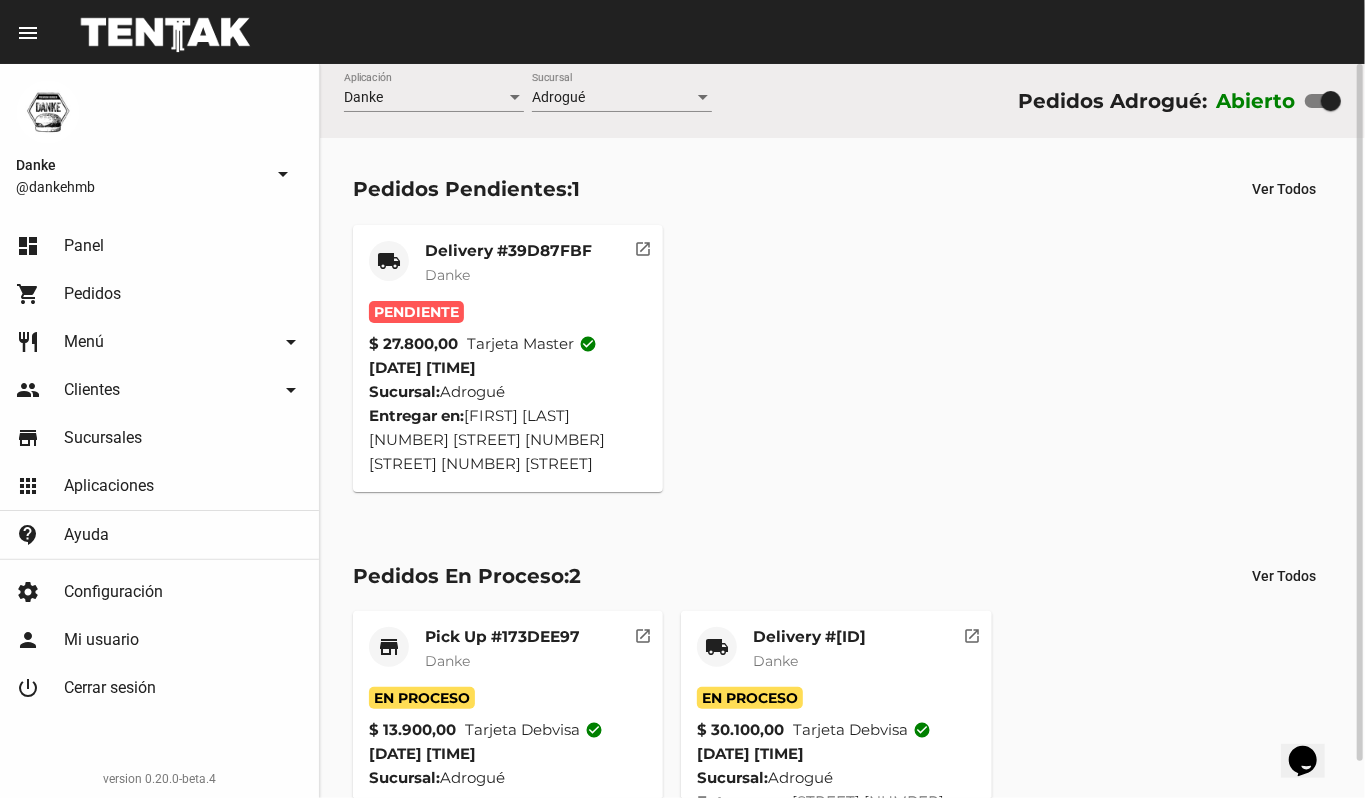 click on "Delivery #[ID] Danke" at bounding box center [508, 271] 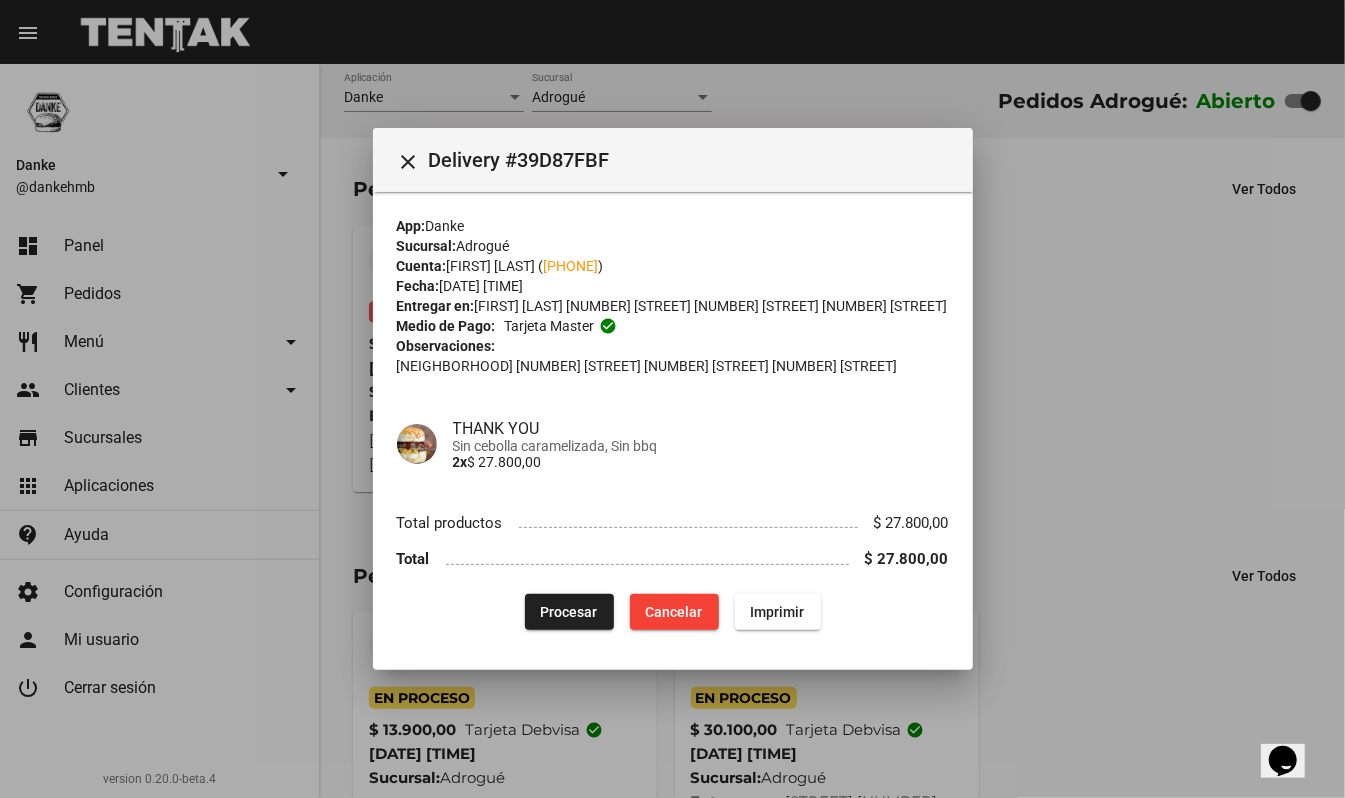type 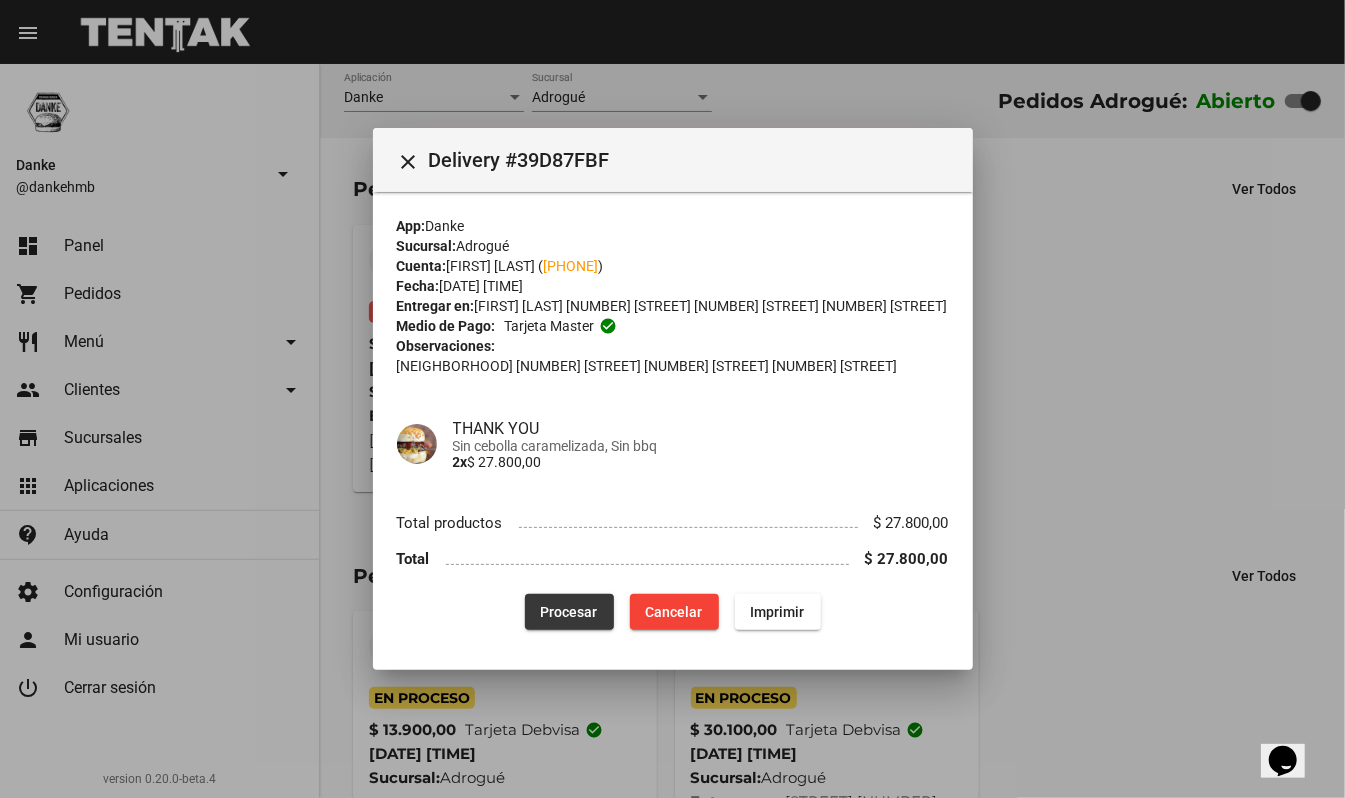 click on "Procesar" at bounding box center (569, 612) 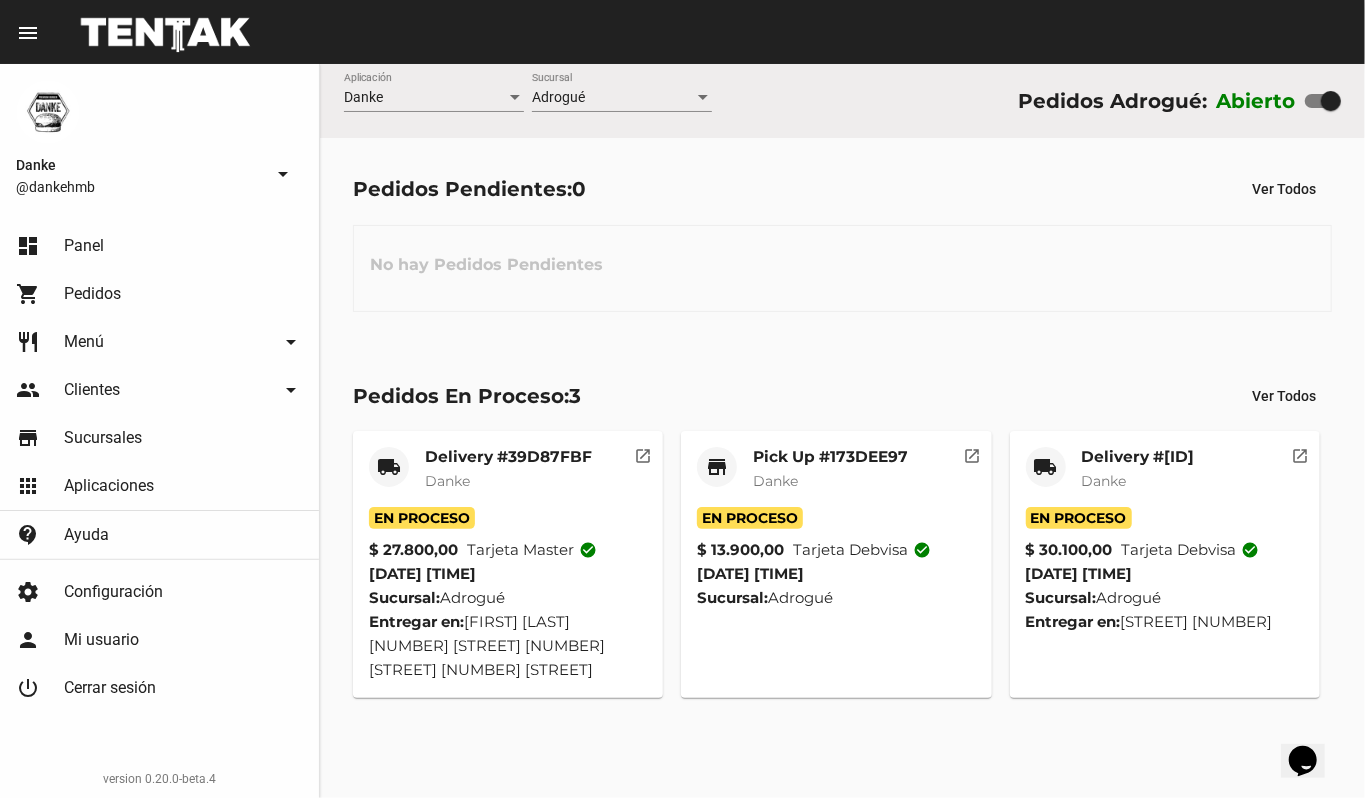click on "Pick Up #173DEE97" at bounding box center [508, 457] 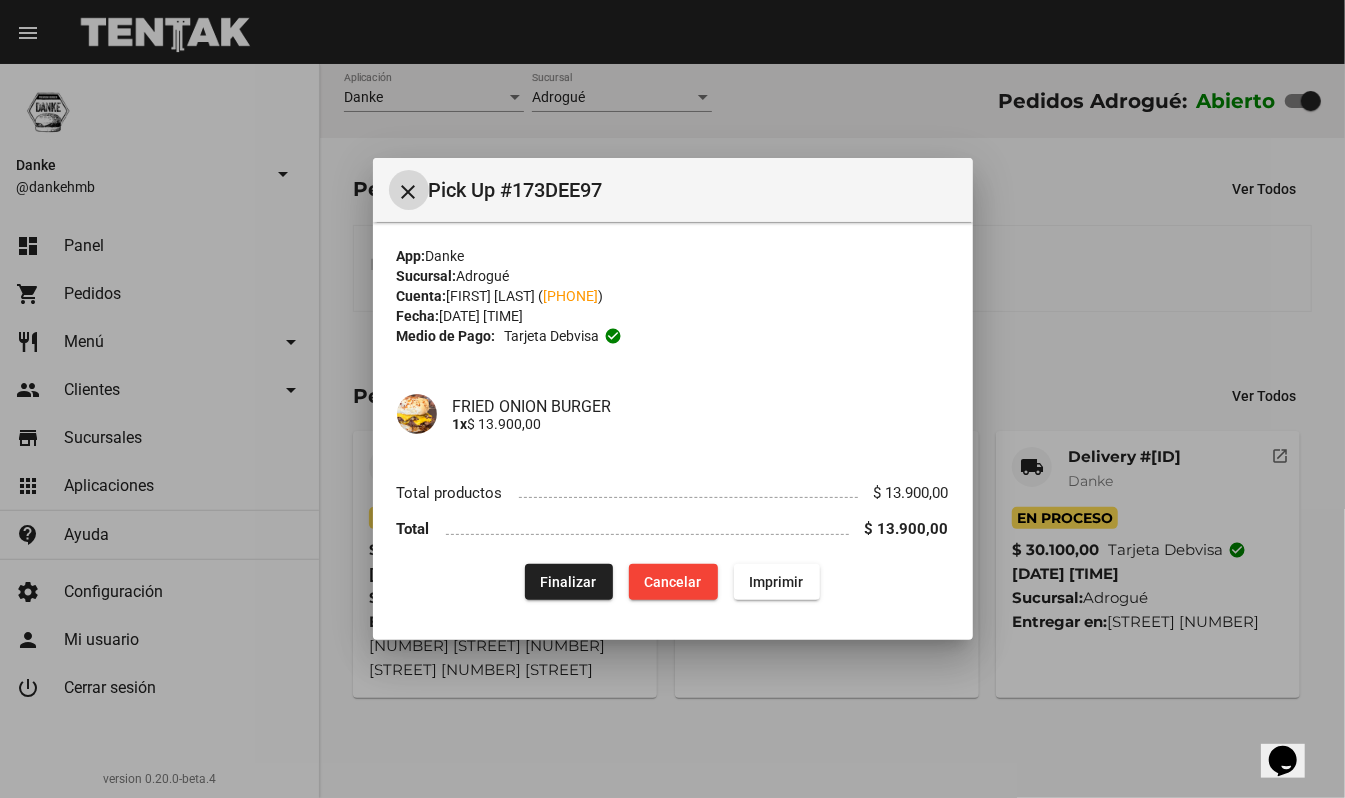 click on "Finalizar" at bounding box center (569, 582) 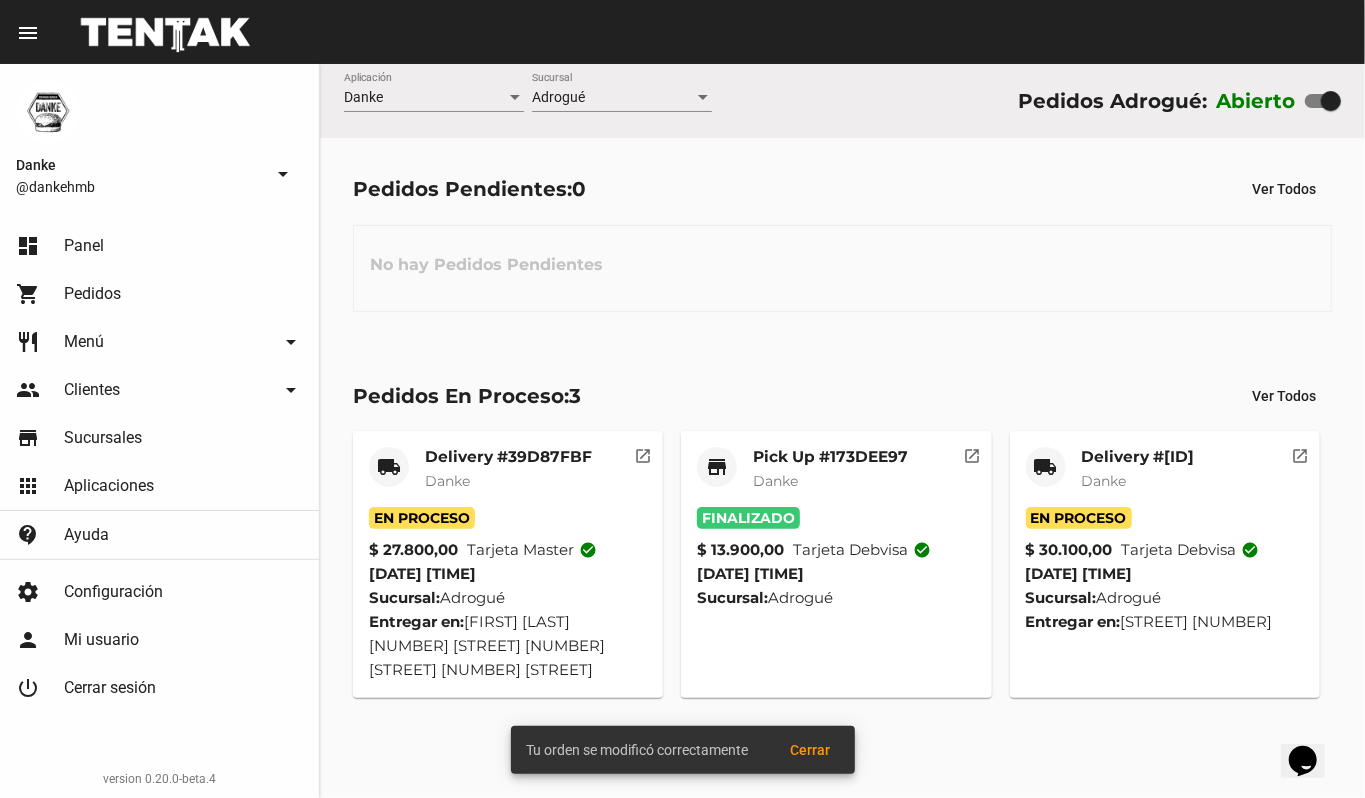 click on "Danke" at bounding box center (447, 481) 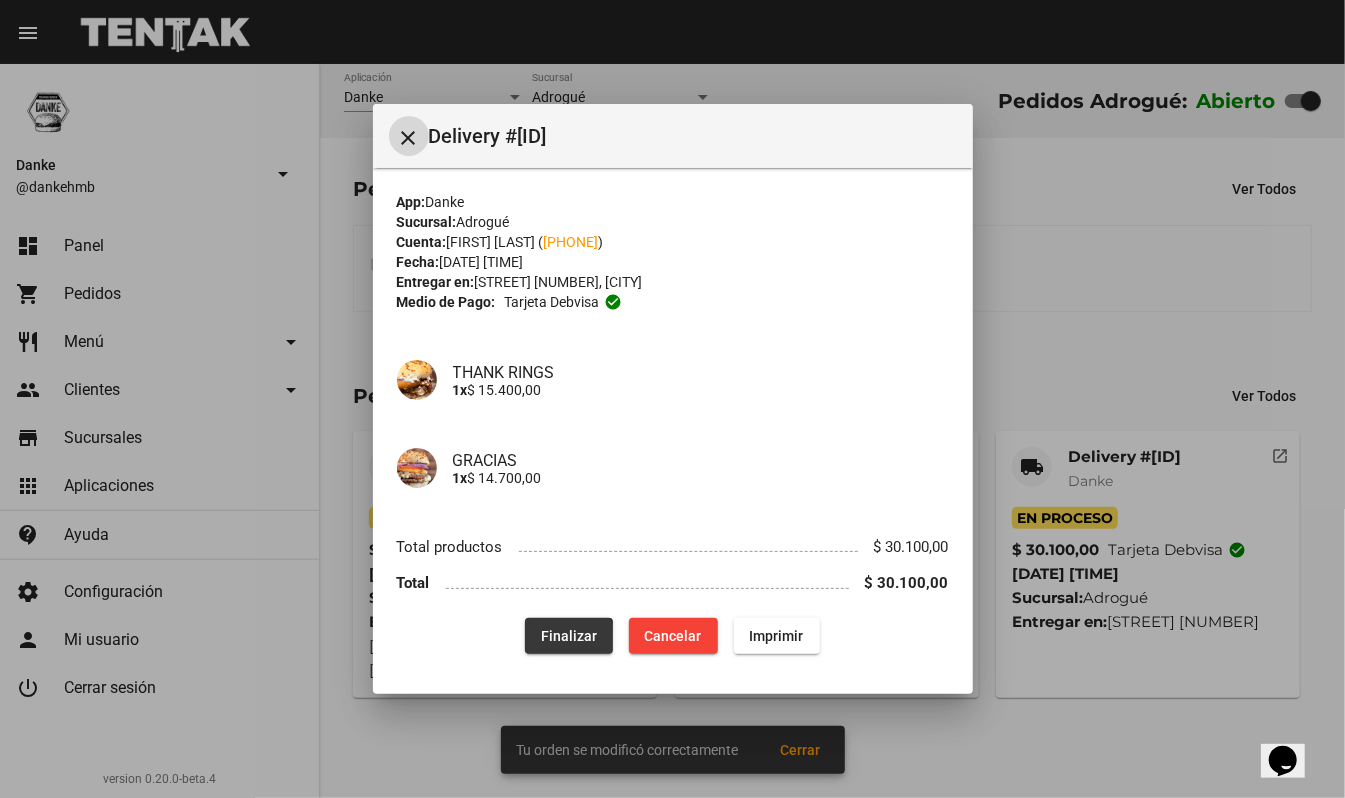 click on "Finalizar" at bounding box center [569, 636] 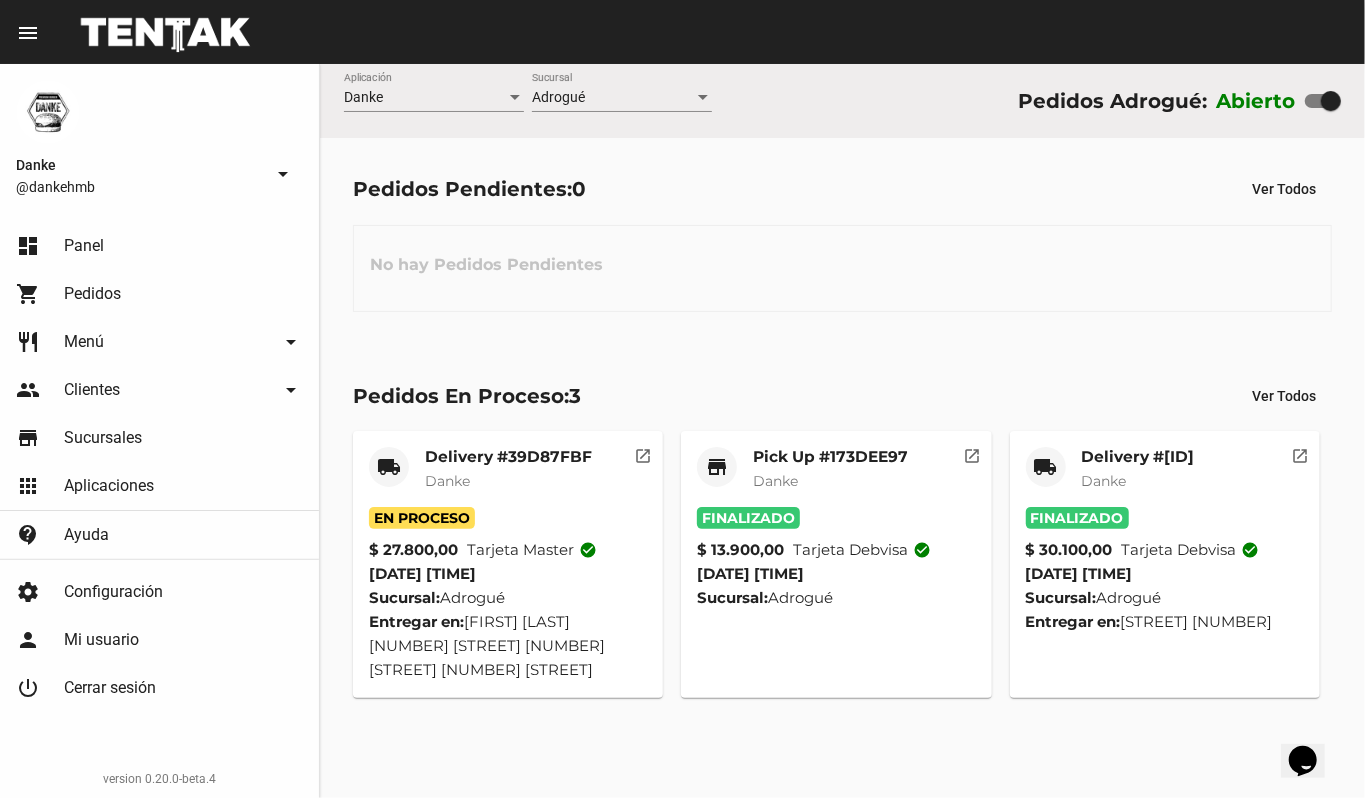 click on "No hay Pedidos Pendientes" at bounding box center [842, 268] 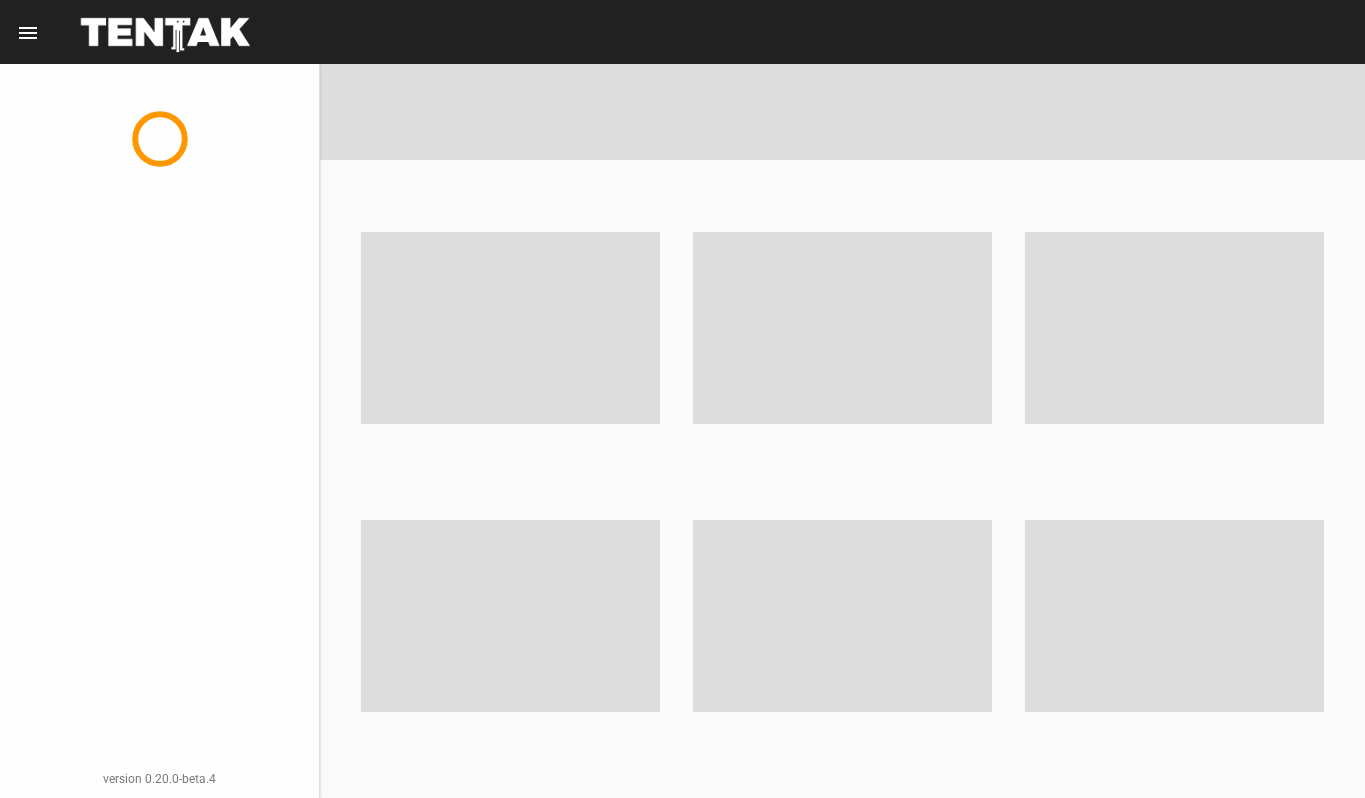 scroll, scrollTop: 0, scrollLeft: 0, axis: both 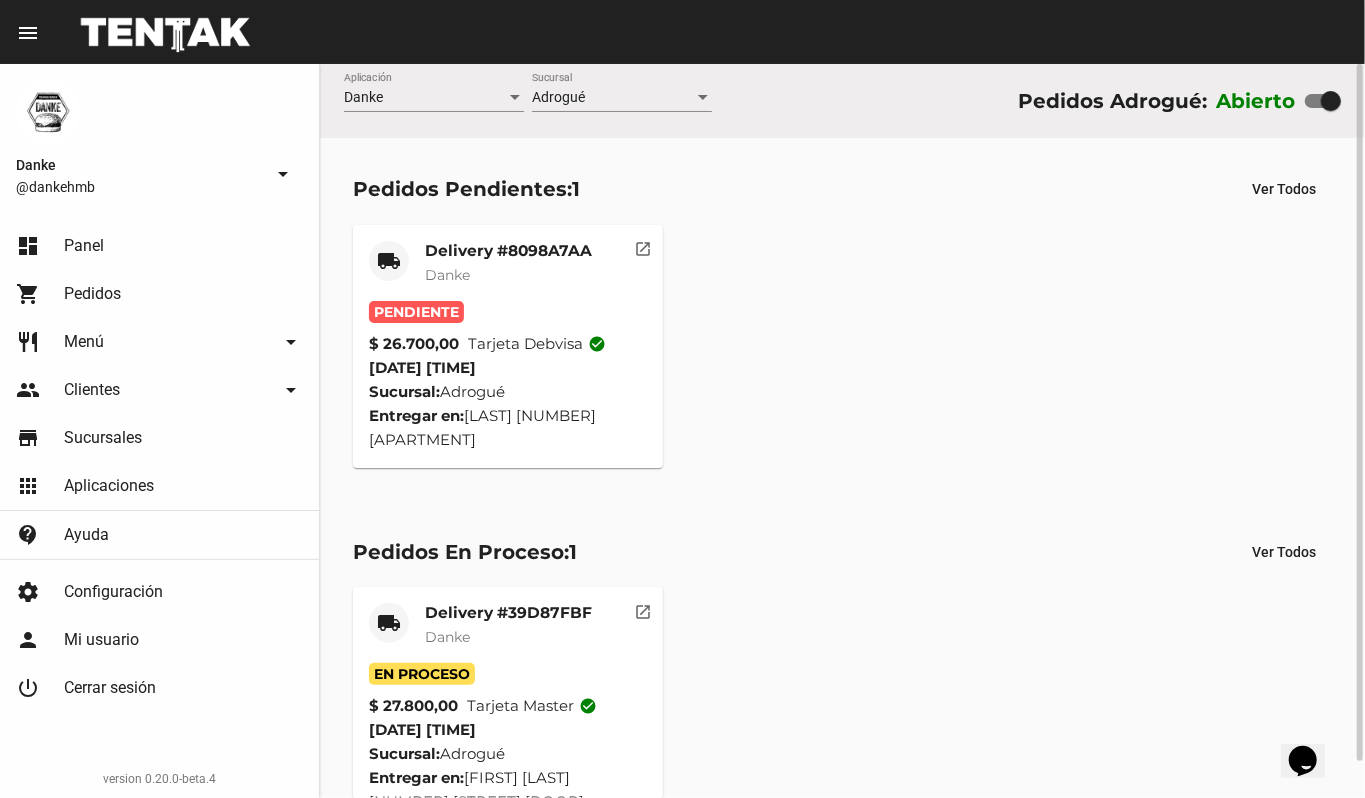 click on "local_shipping Delivery #8098A7AA Danke Pendiente $ 26.700,00 Tarjeta debvisa check_circle 9/7/25 21:28 Sucursal:  Adrogué  Entregar en:  Cordero 752 2E  open_in_new" at bounding box center [842, 346] 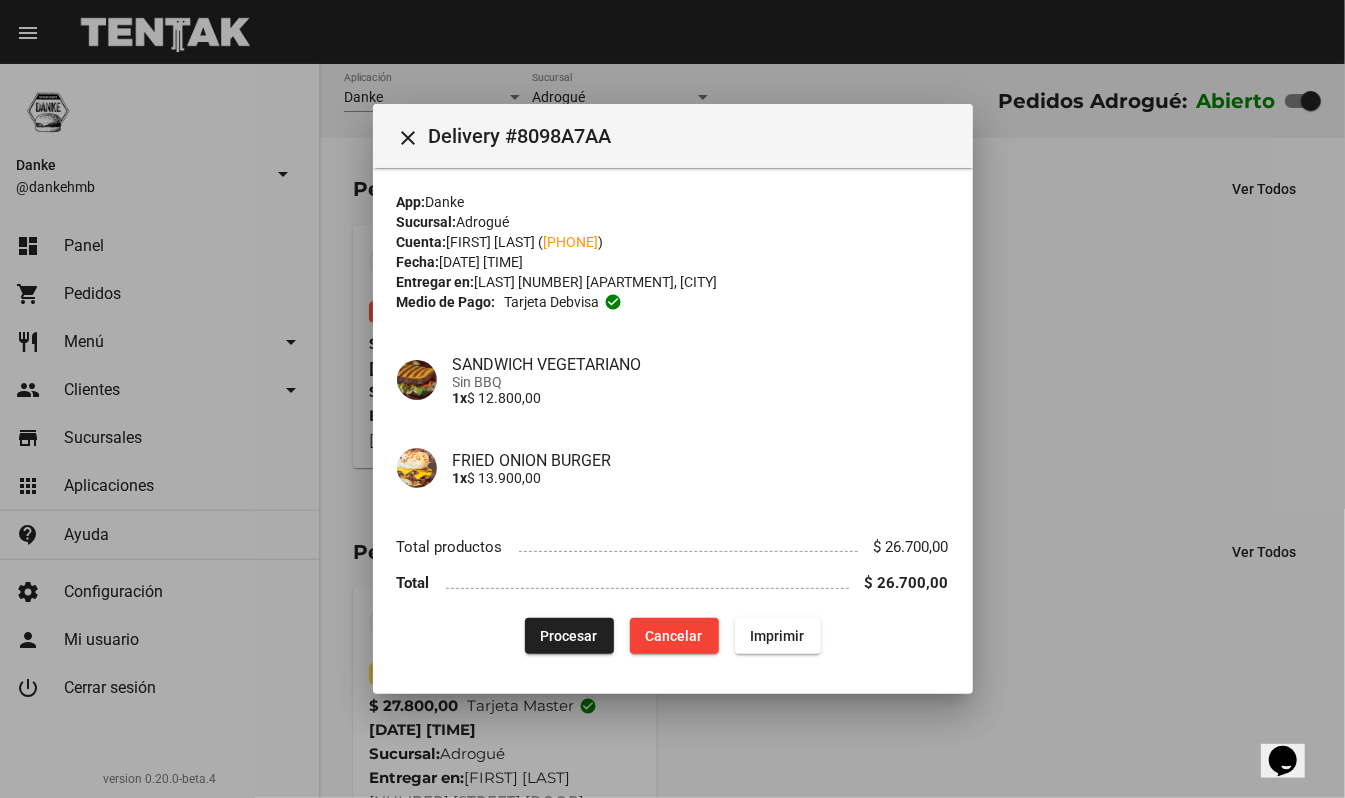 type 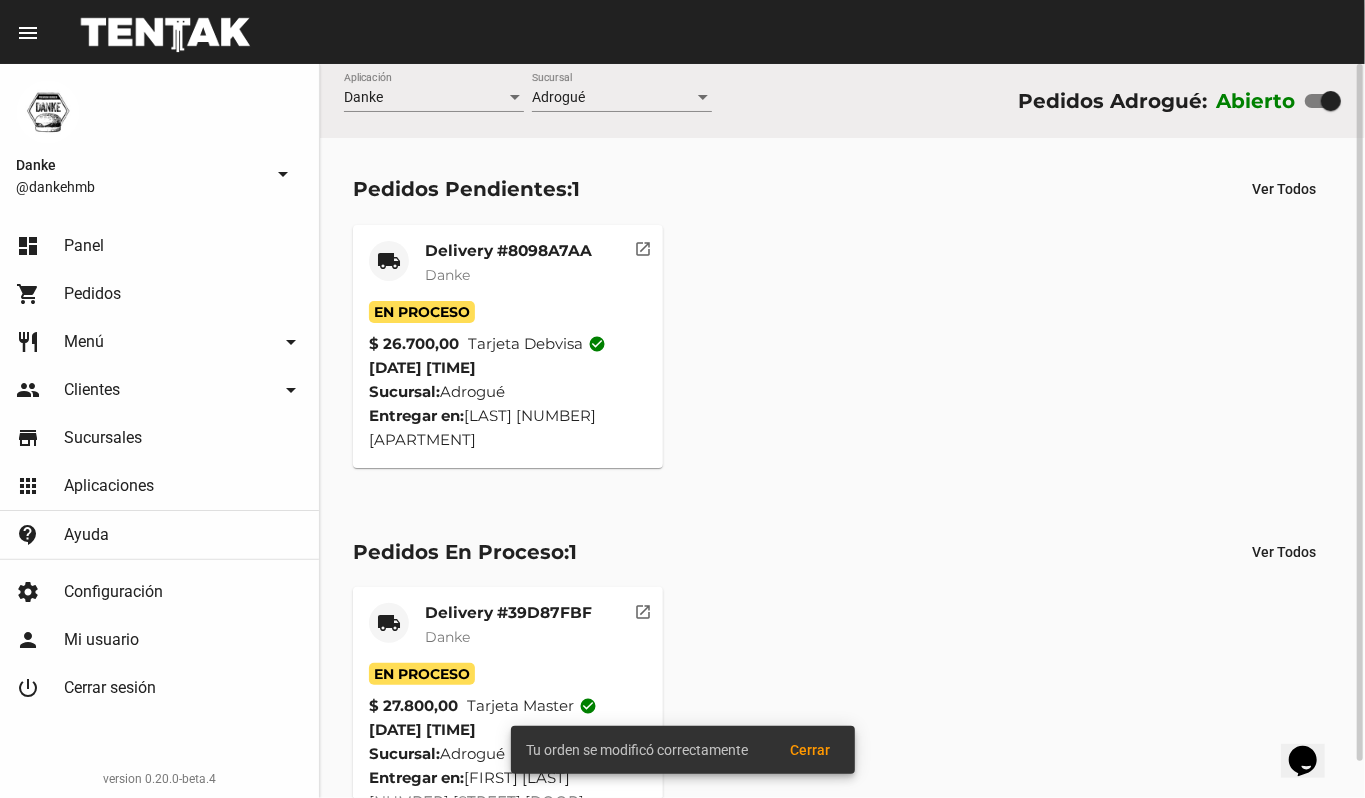 type 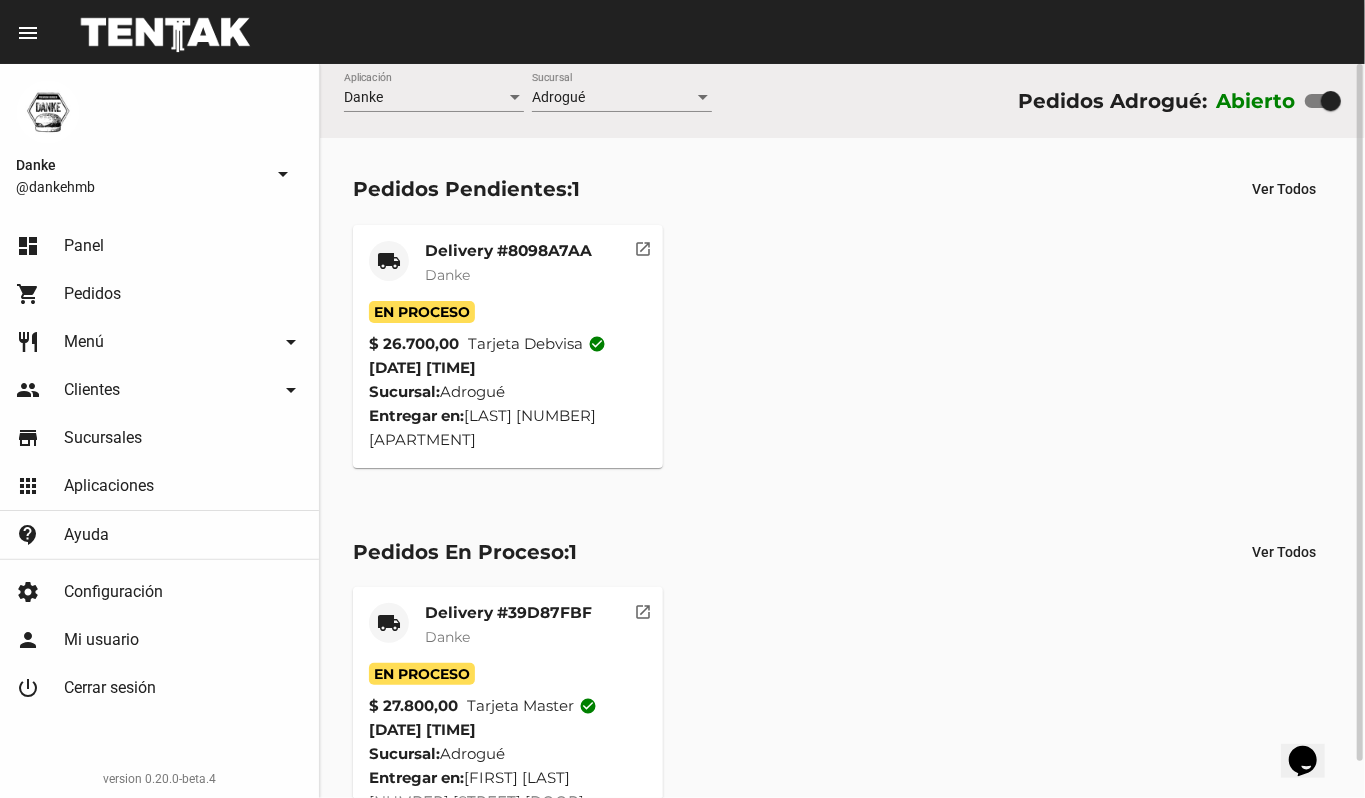 click on "Danke" at bounding box center (508, 275) 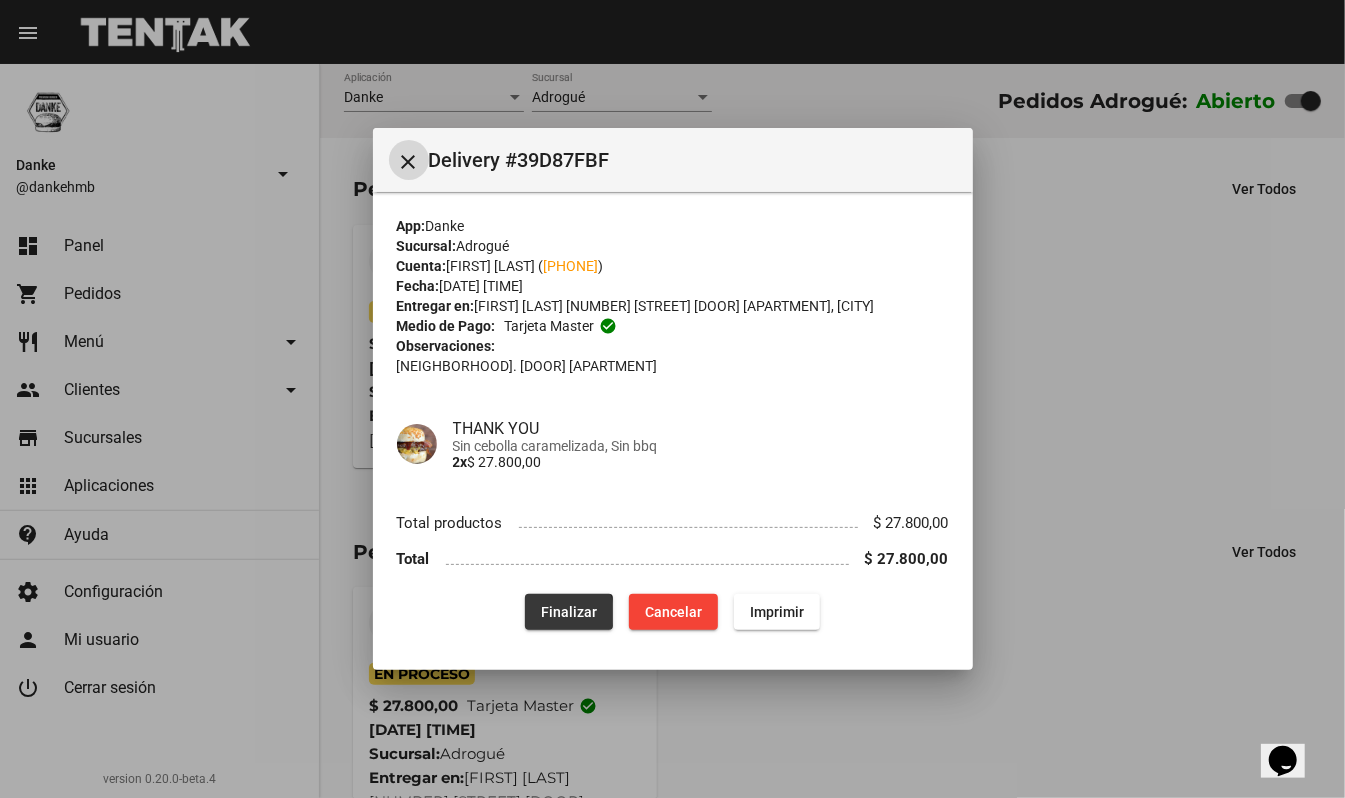 click on "Finalizar" at bounding box center (569, 612) 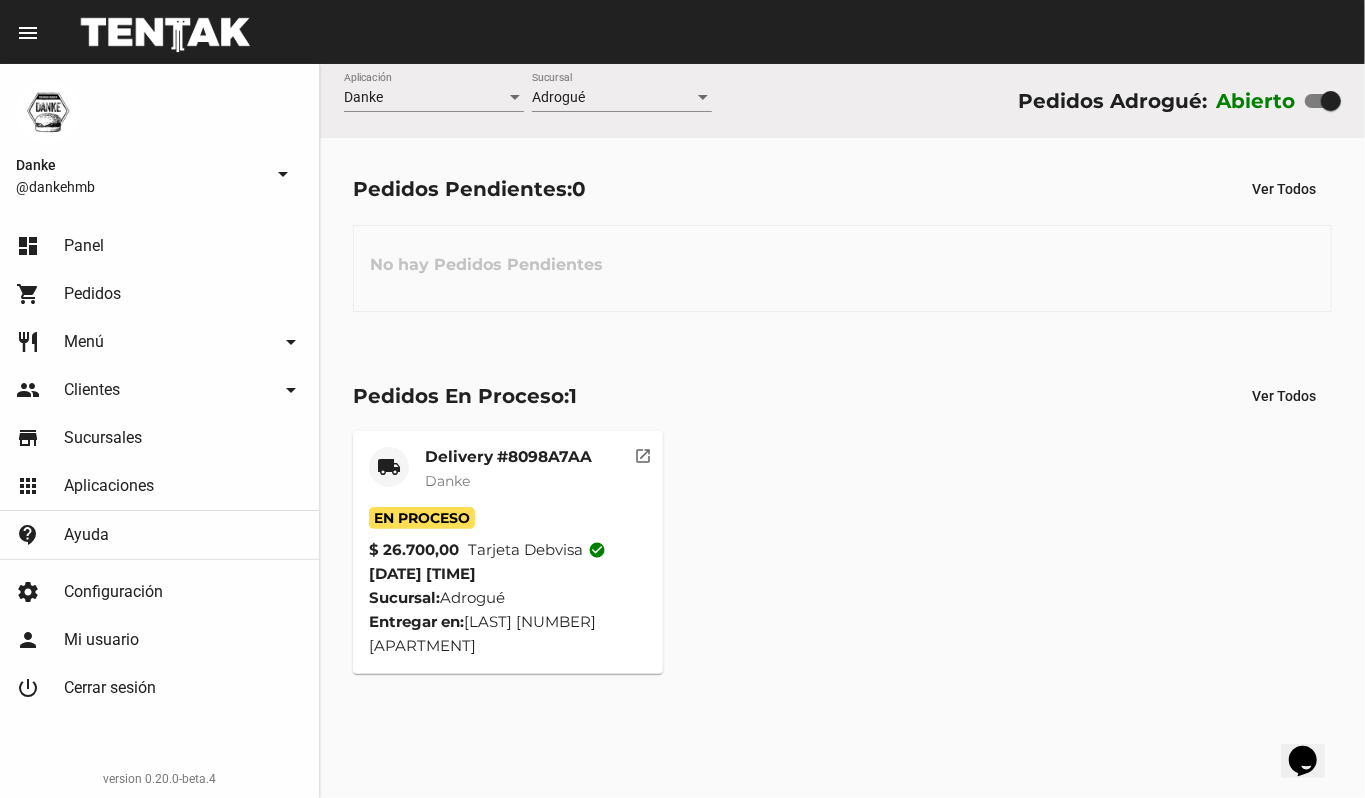 click on "Delivery #8098A7AA Danke" at bounding box center (508, 477) 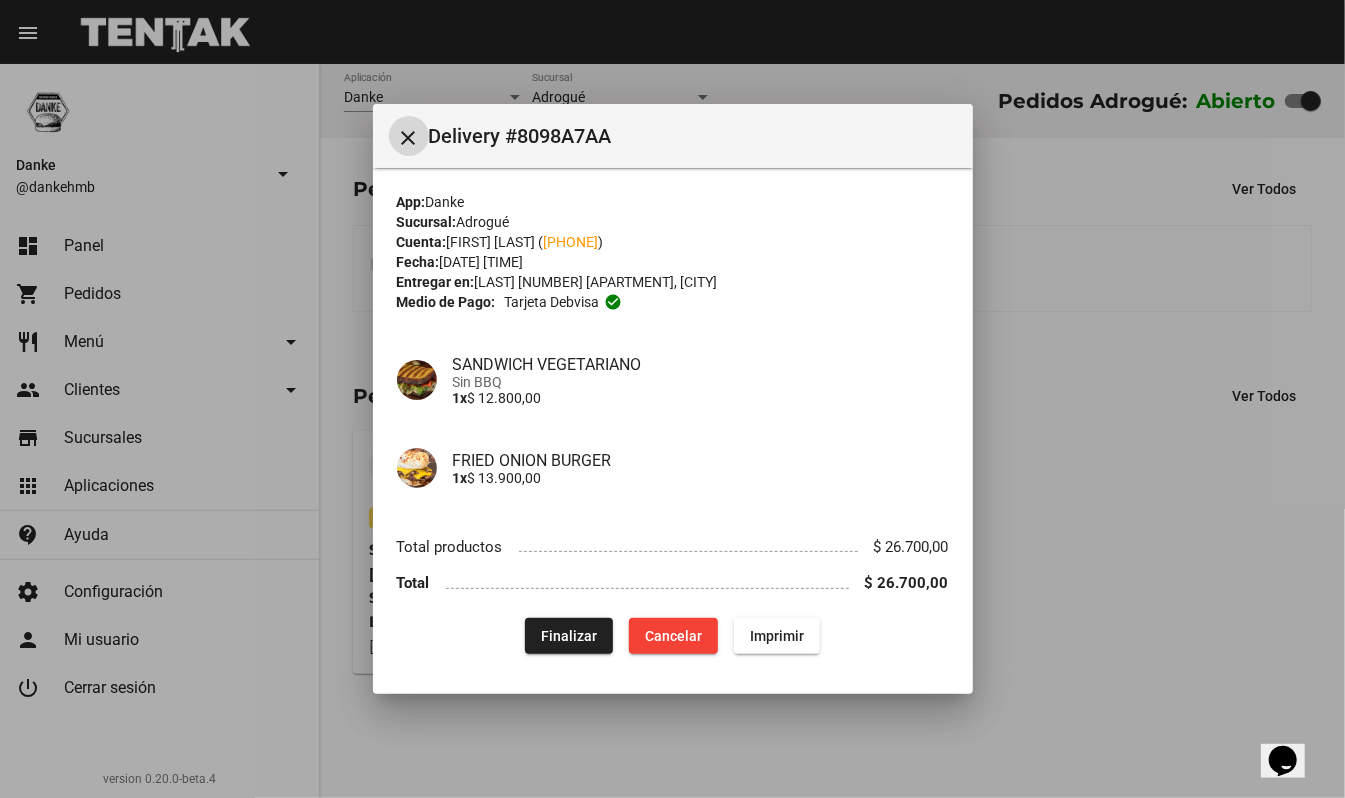 click on "Finalizar" at bounding box center (569, 636) 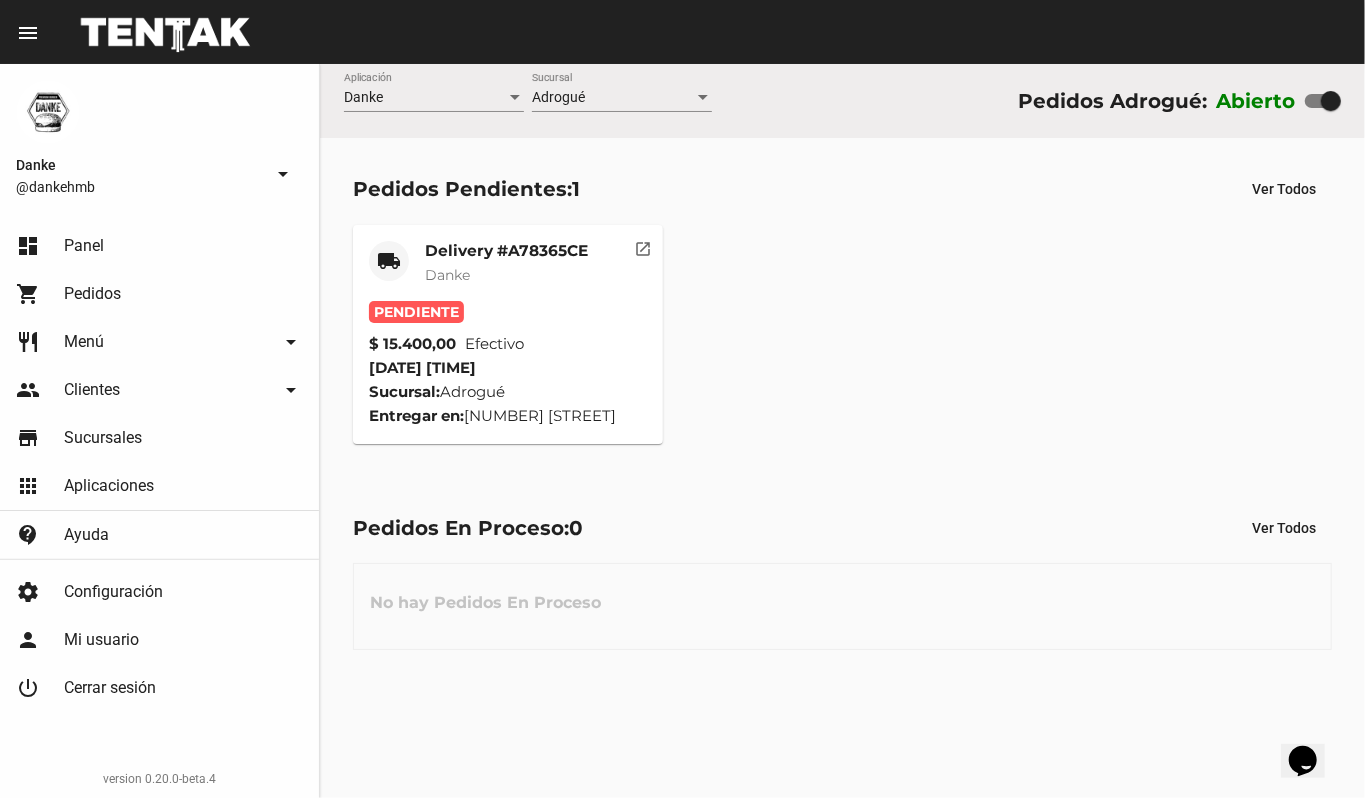 click on "Danke" at bounding box center [506, 275] 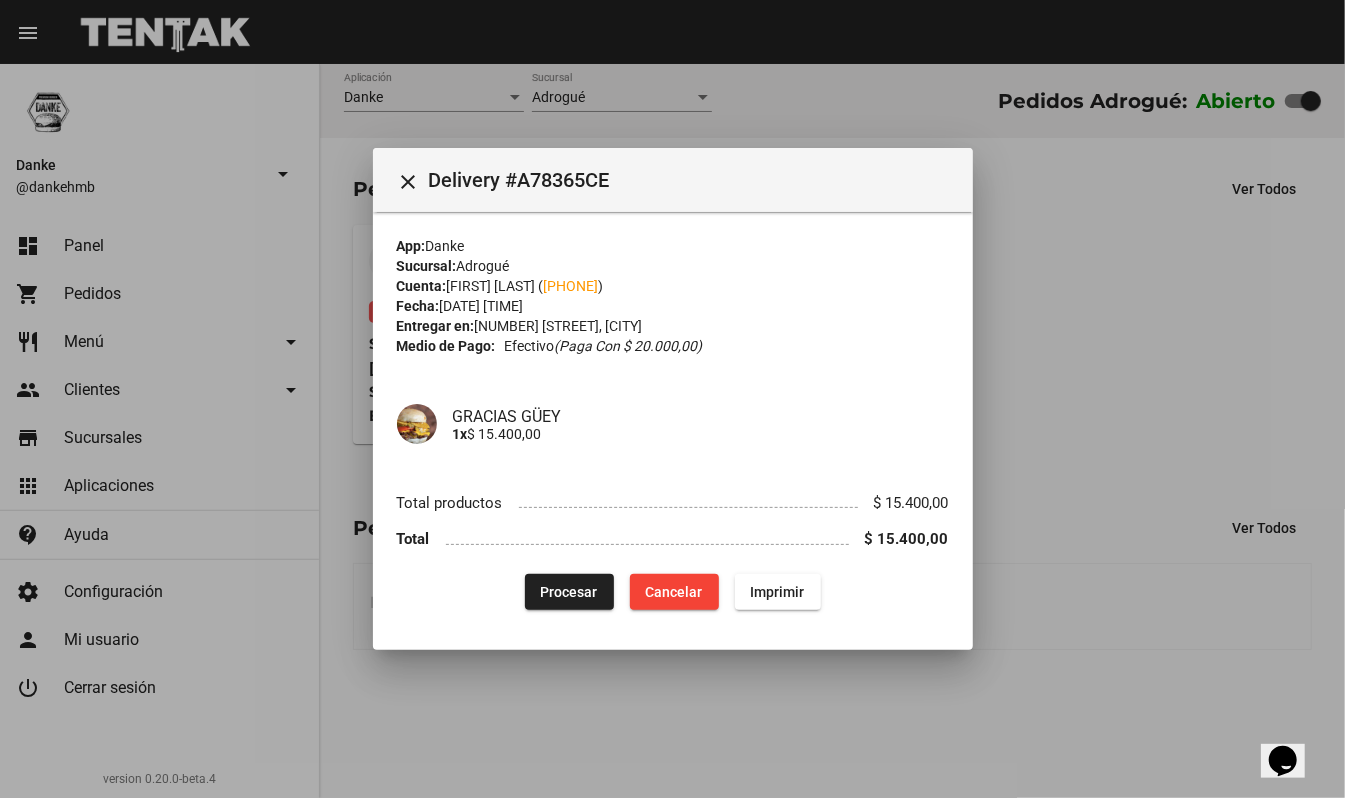 type 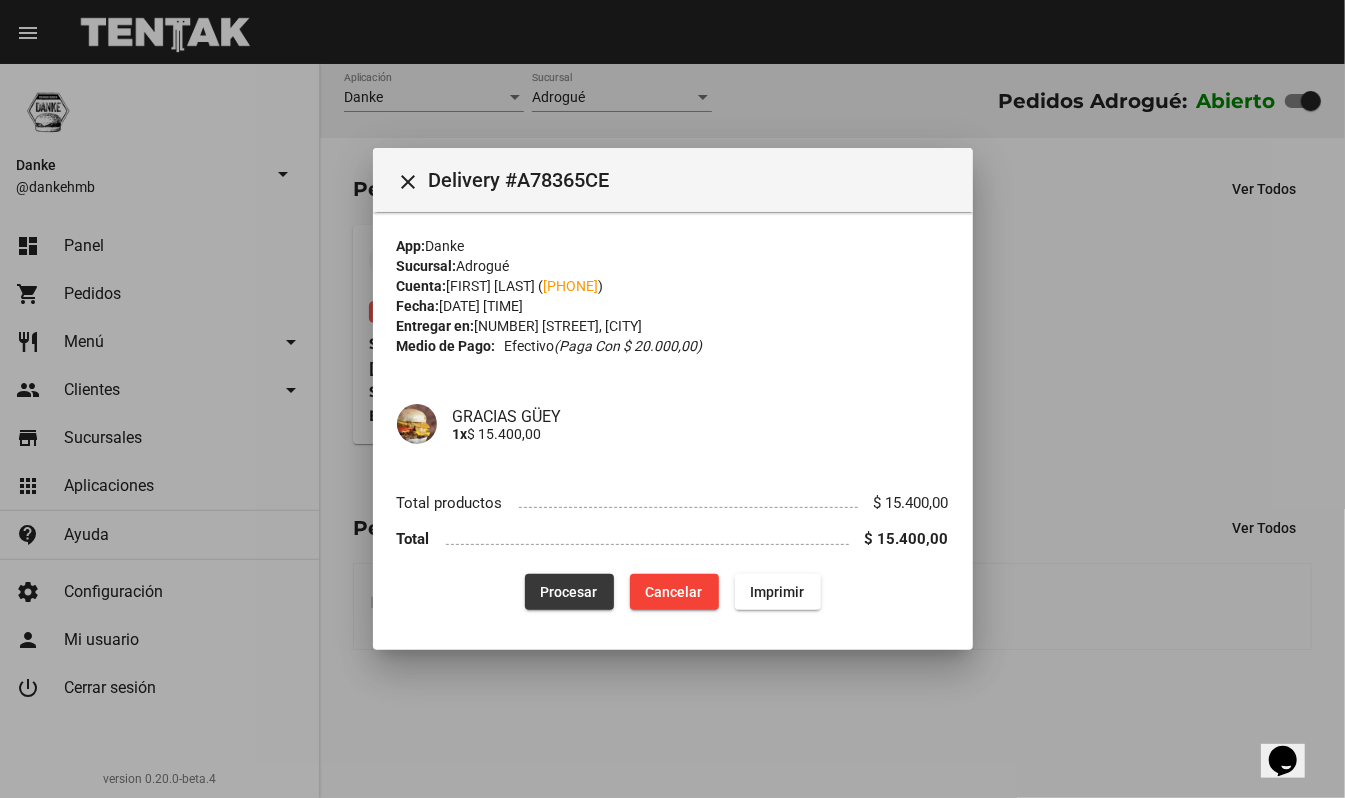 click on "Procesar" at bounding box center [569, 592] 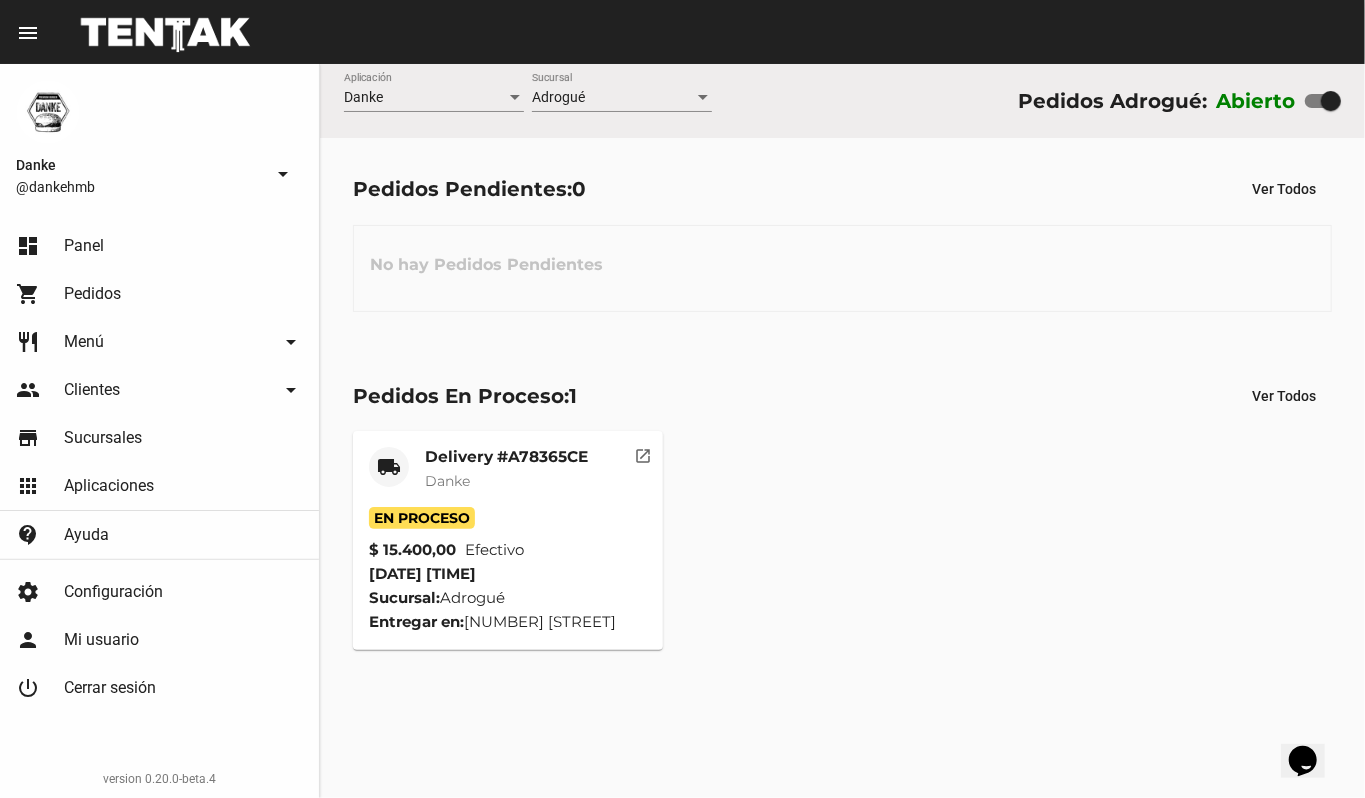 click on "Delivery #A78365CE" at bounding box center [506, 457] 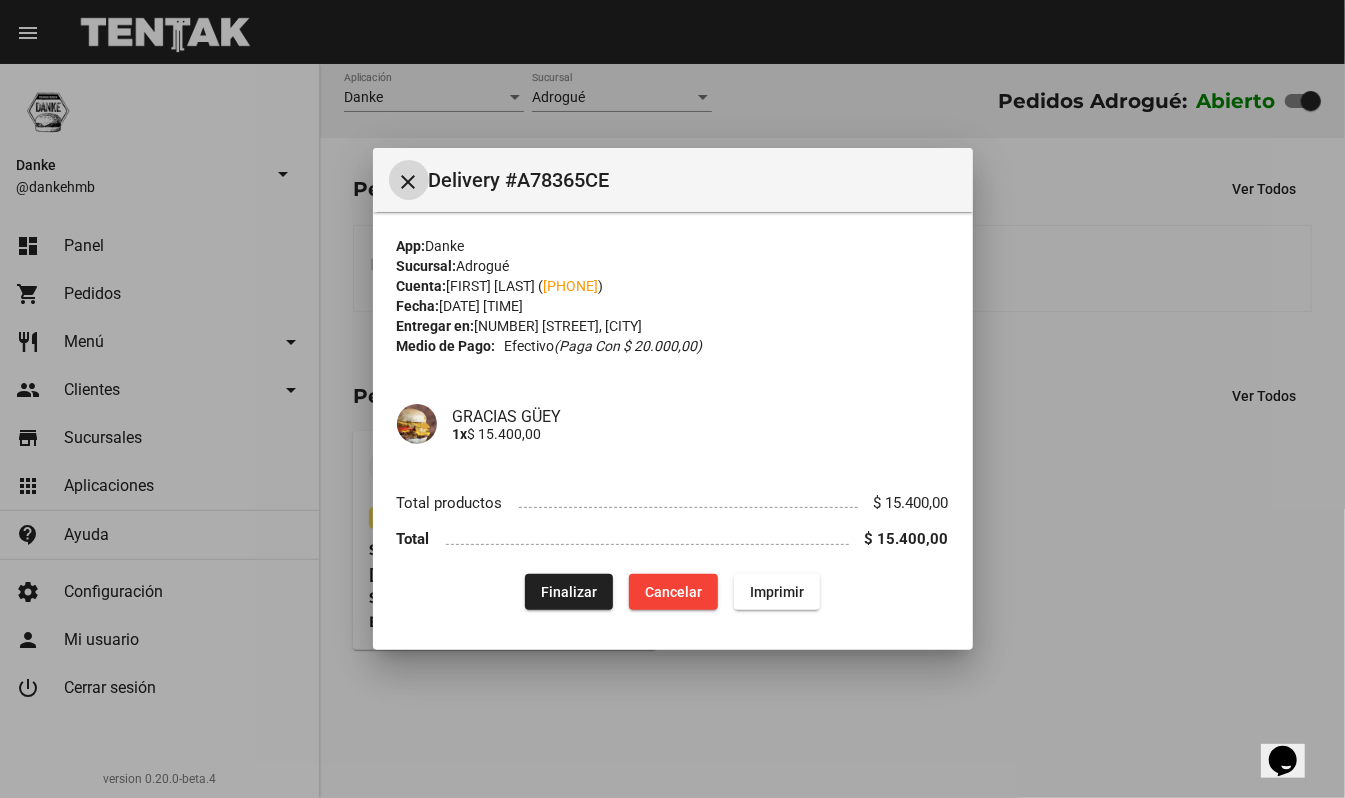click on "Finalizar" at bounding box center (569, 592) 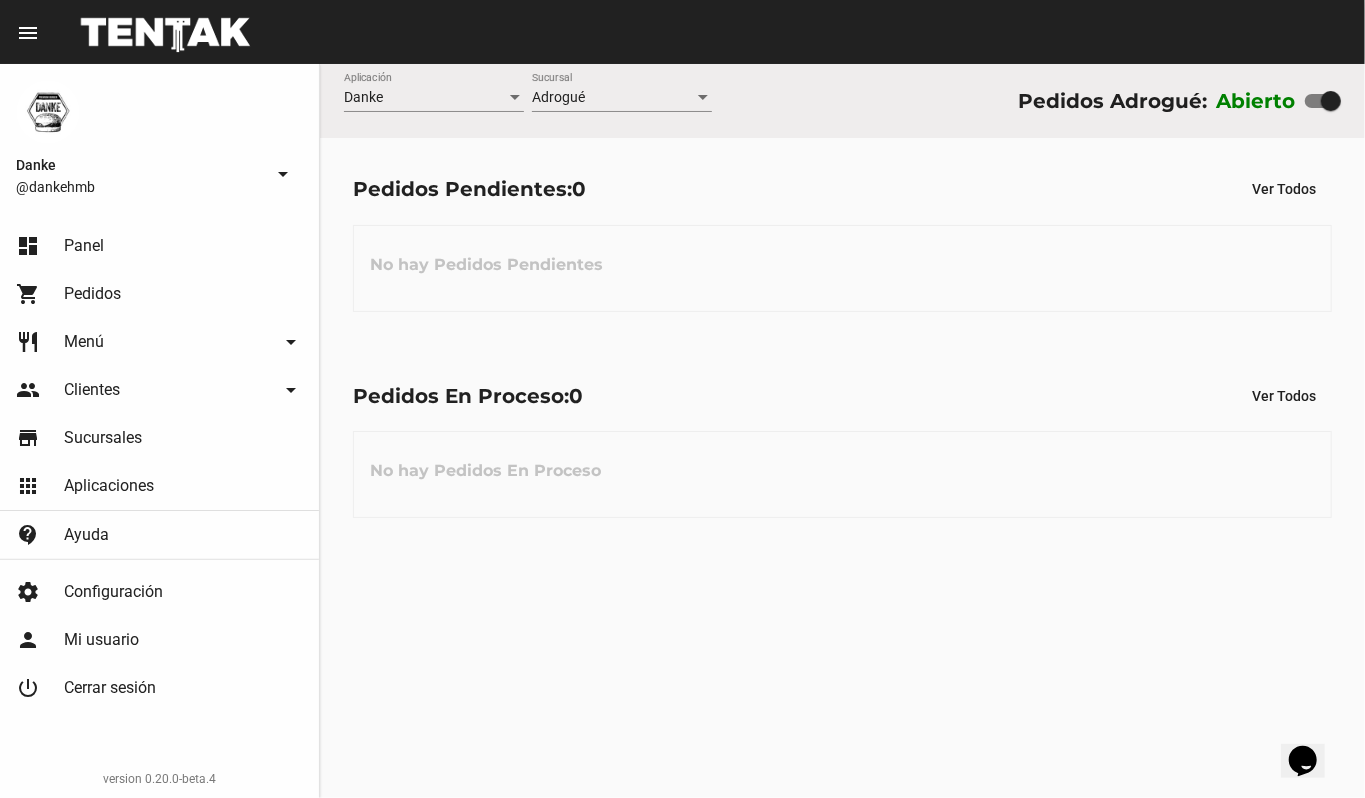 click on "No hay Pedidos Pendientes" at bounding box center [842, 268] 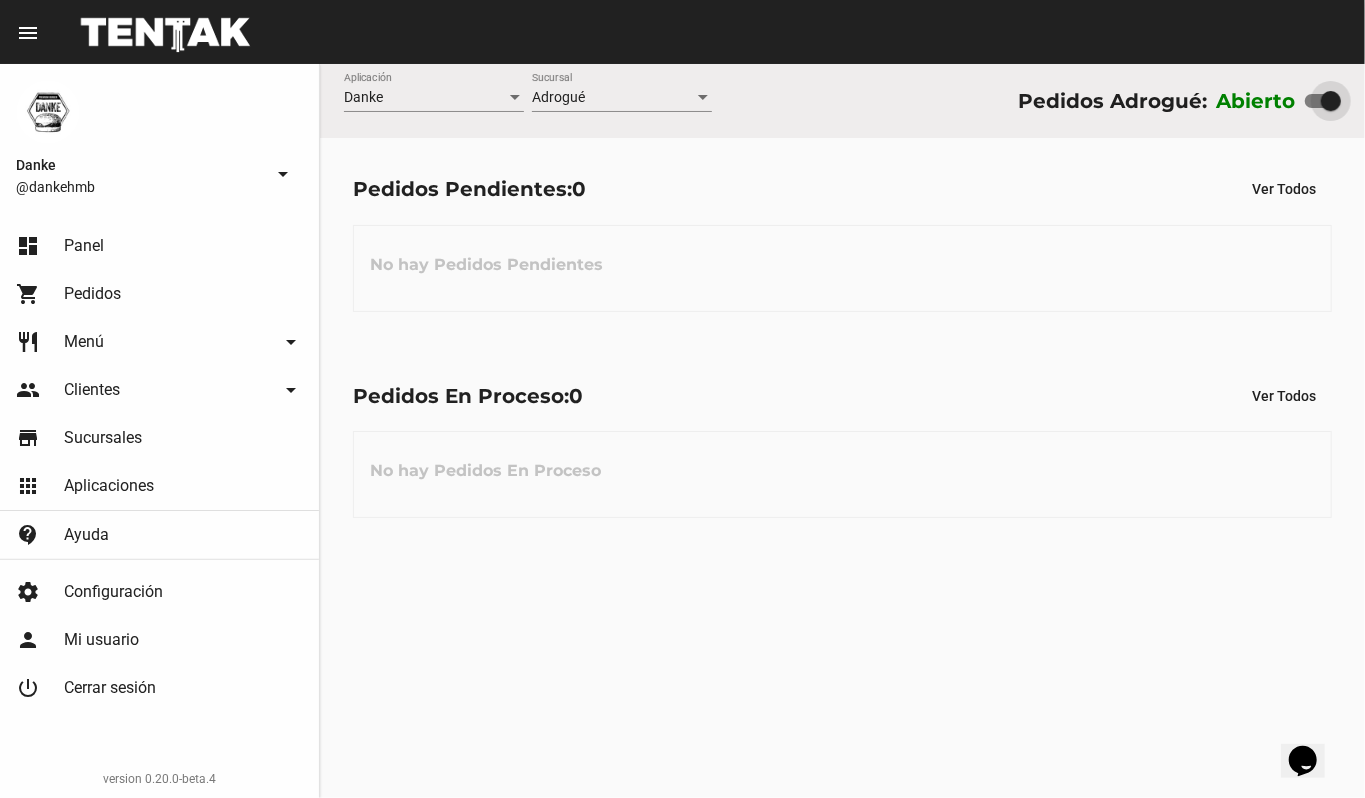 click at bounding box center [1323, 101] 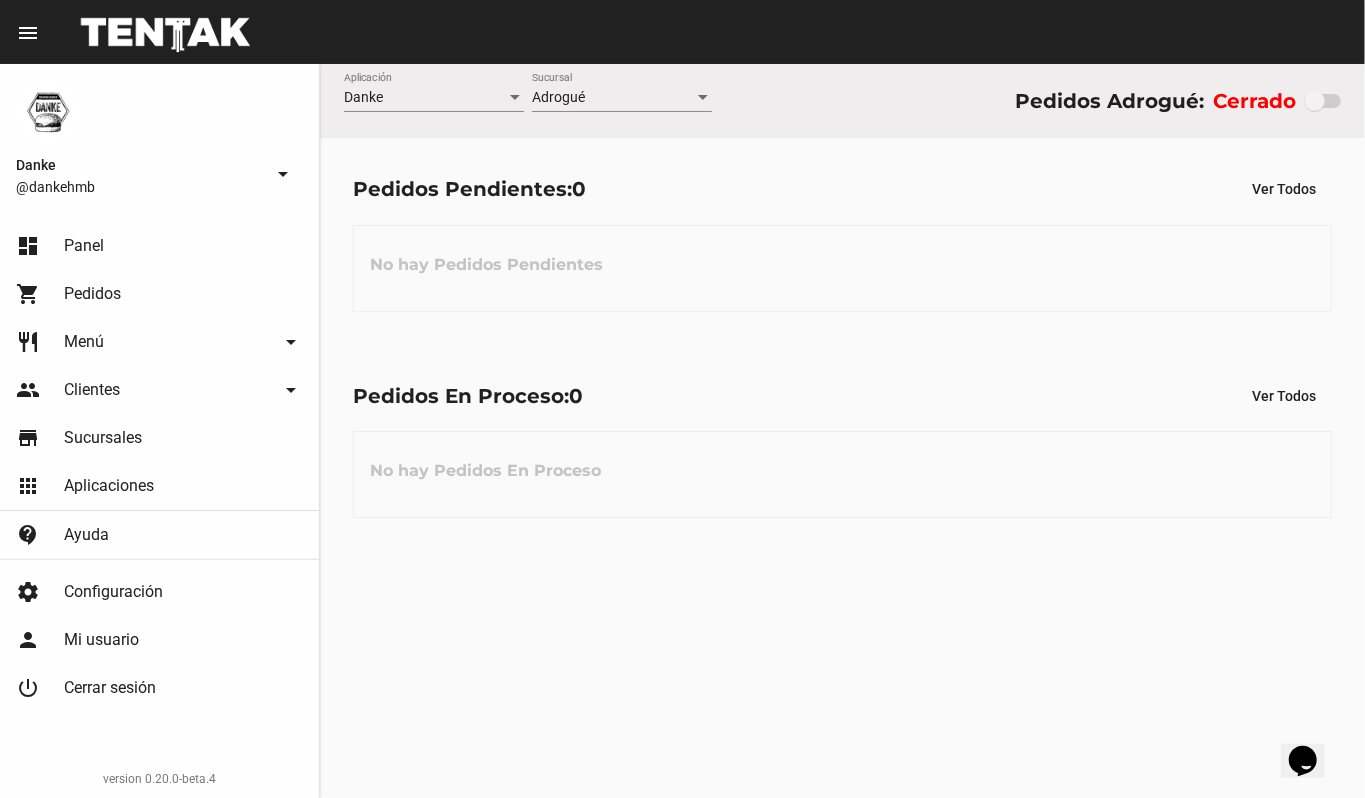 click on "No hay Pedidos Pendientes" at bounding box center (842, 268) 